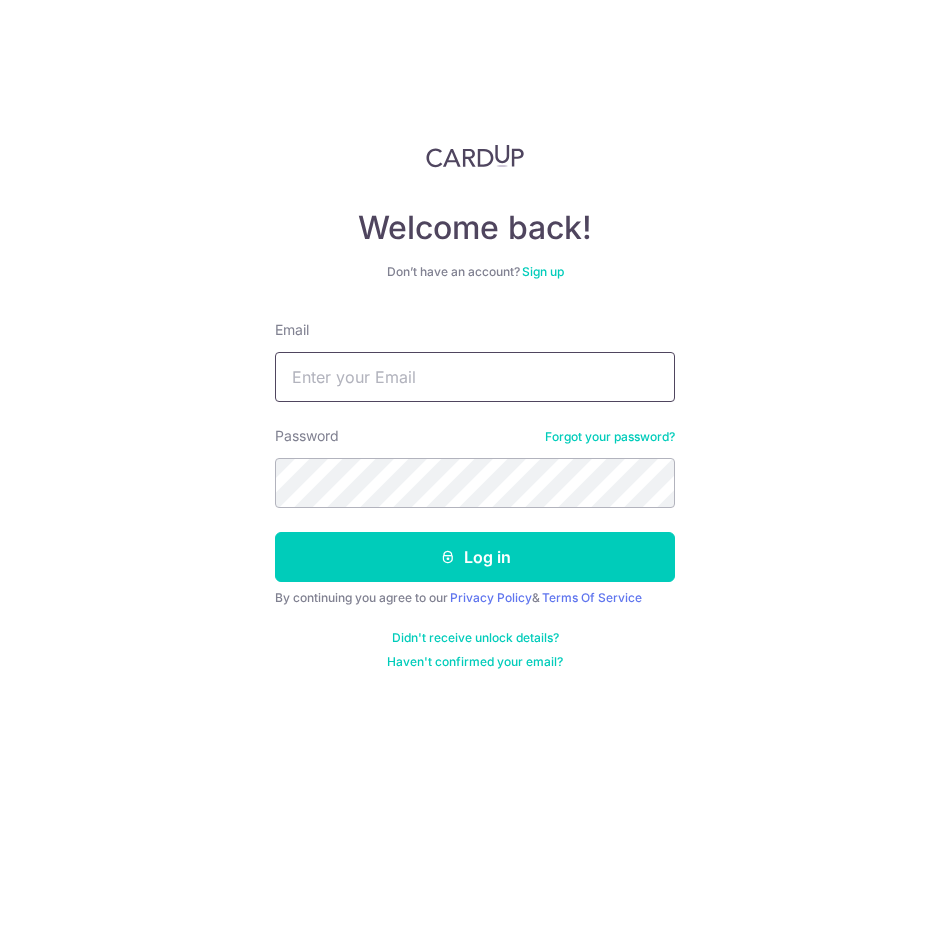 scroll, scrollTop: 0, scrollLeft: 0, axis: both 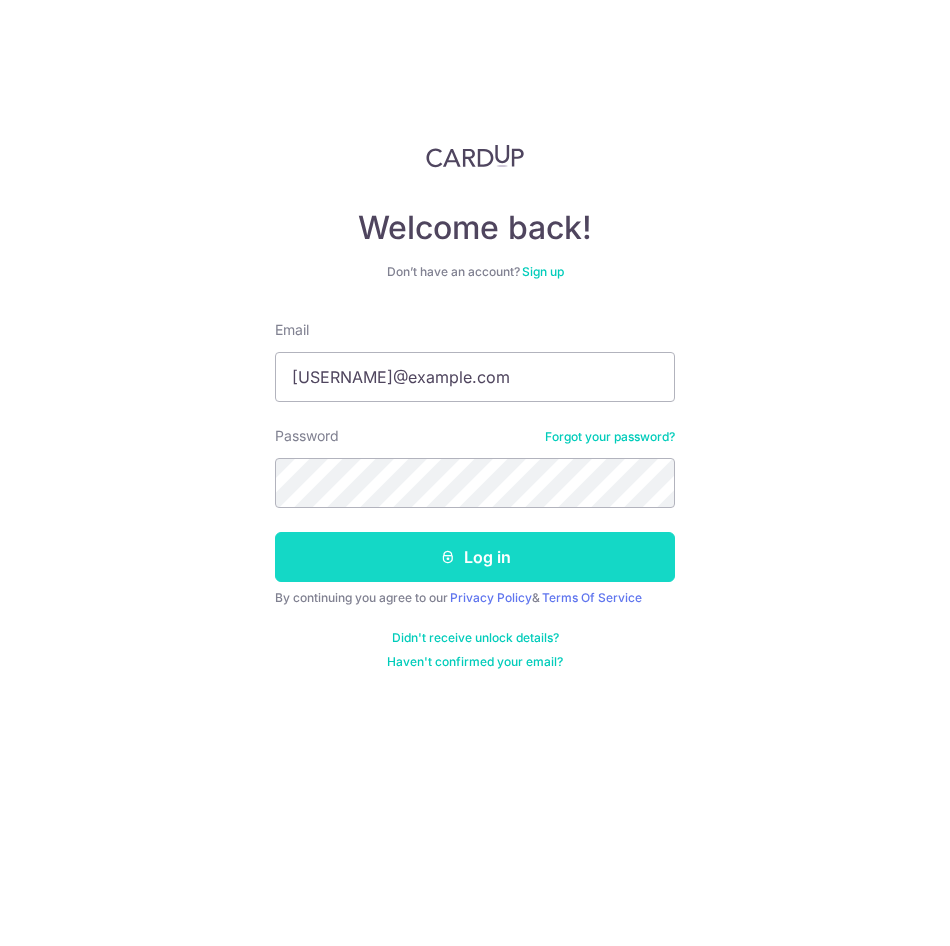 click on "Log in" at bounding box center [475, 557] 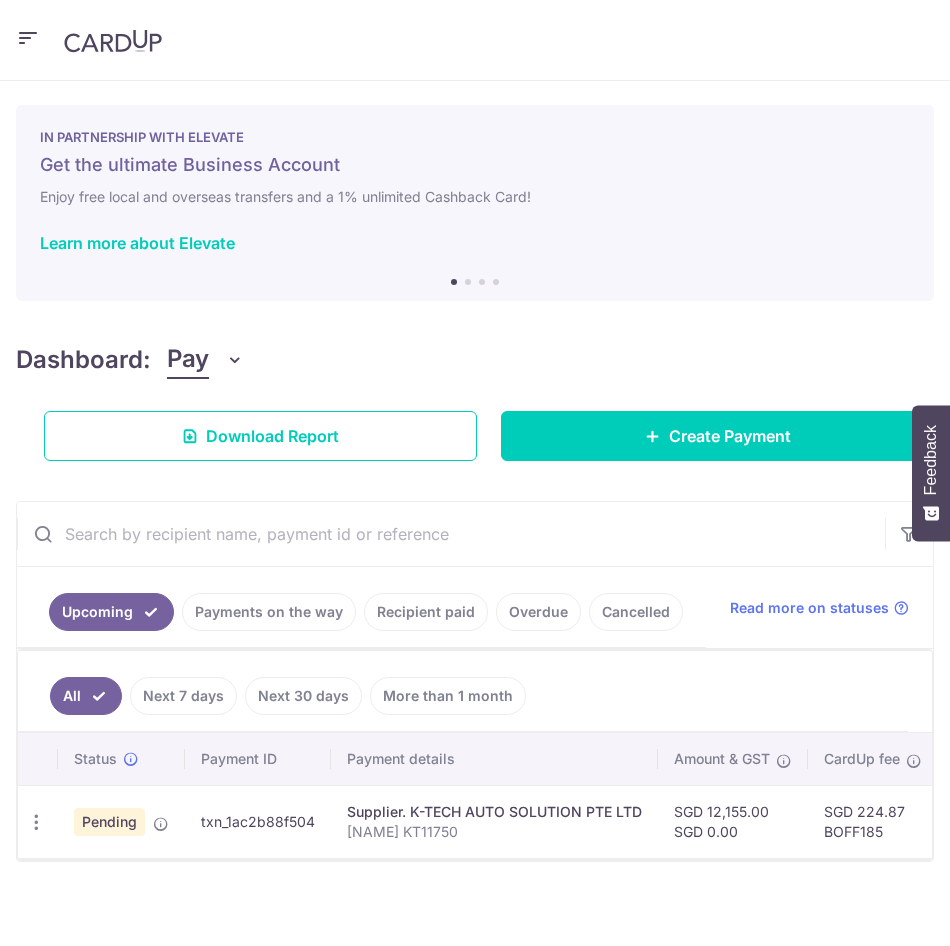 scroll, scrollTop: 0, scrollLeft: 0, axis: both 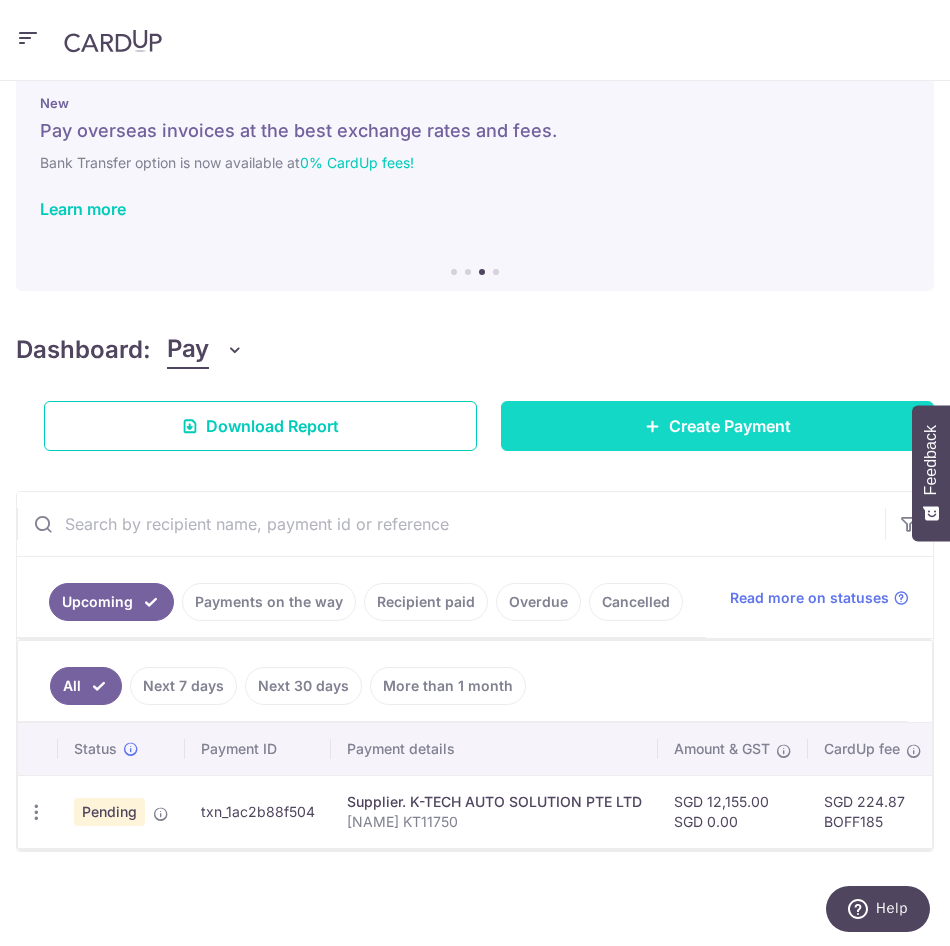 click on "Create Payment" at bounding box center (730, 426) 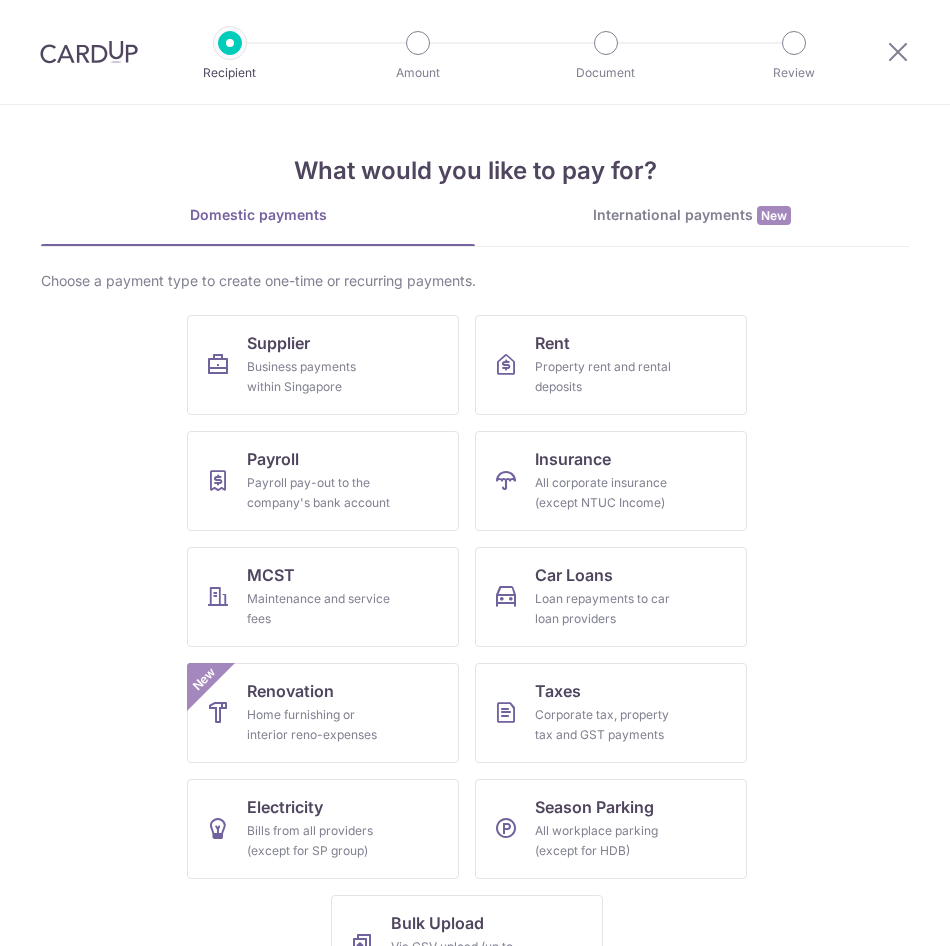 scroll, scrollTop: 0, scrollLeft: 0, axis: both 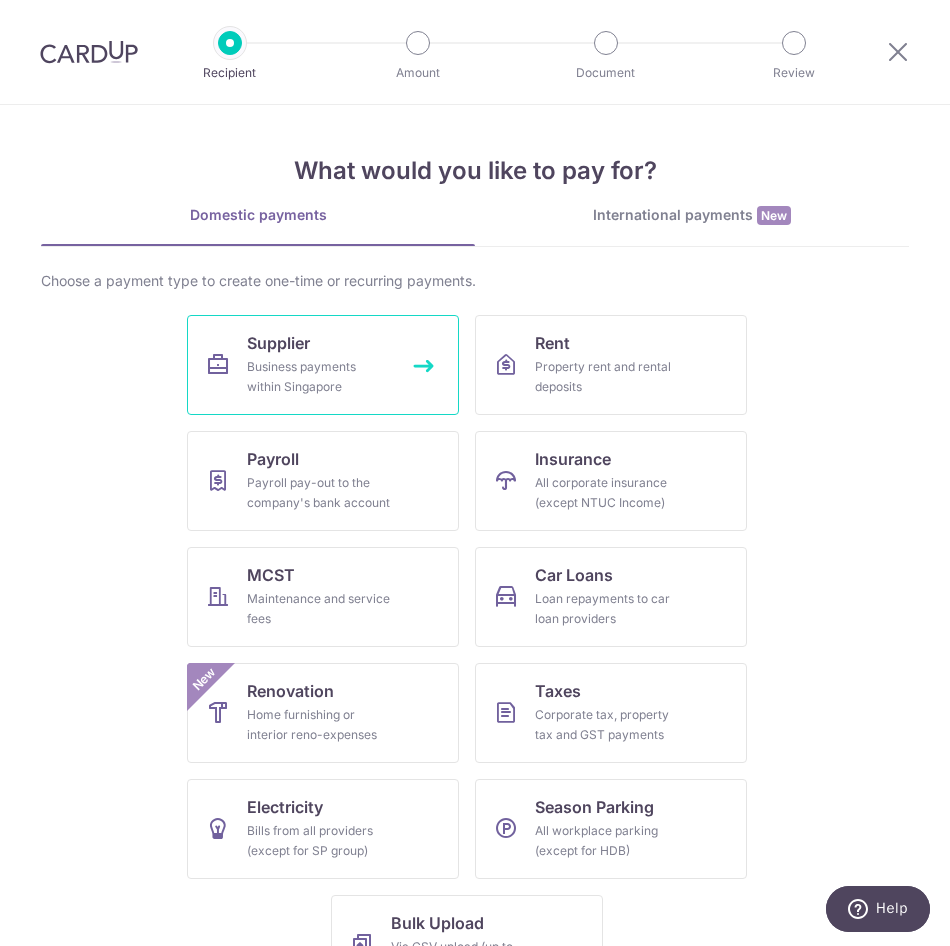 click on "Supplier Business payments within Singapore" at bounding box center (323, 365) 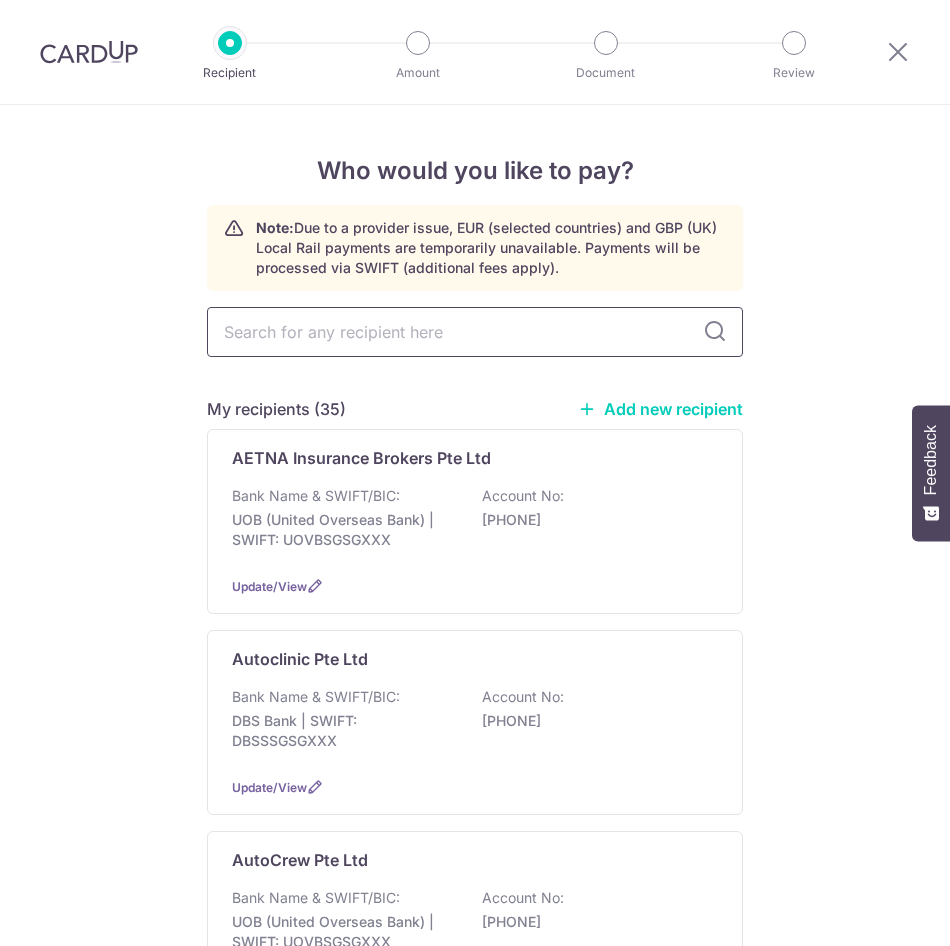 scroll, scrollTop: 0, scrollLeft: 0, axis: both 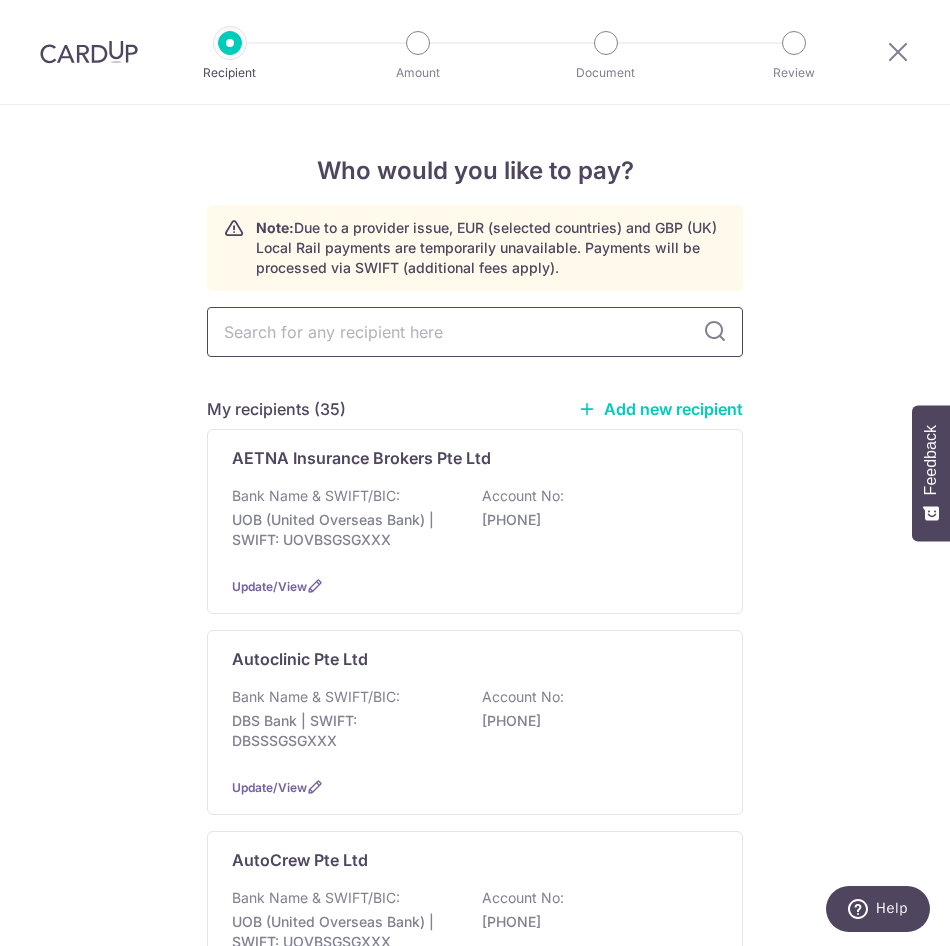 click at bounding box center (475, 332) 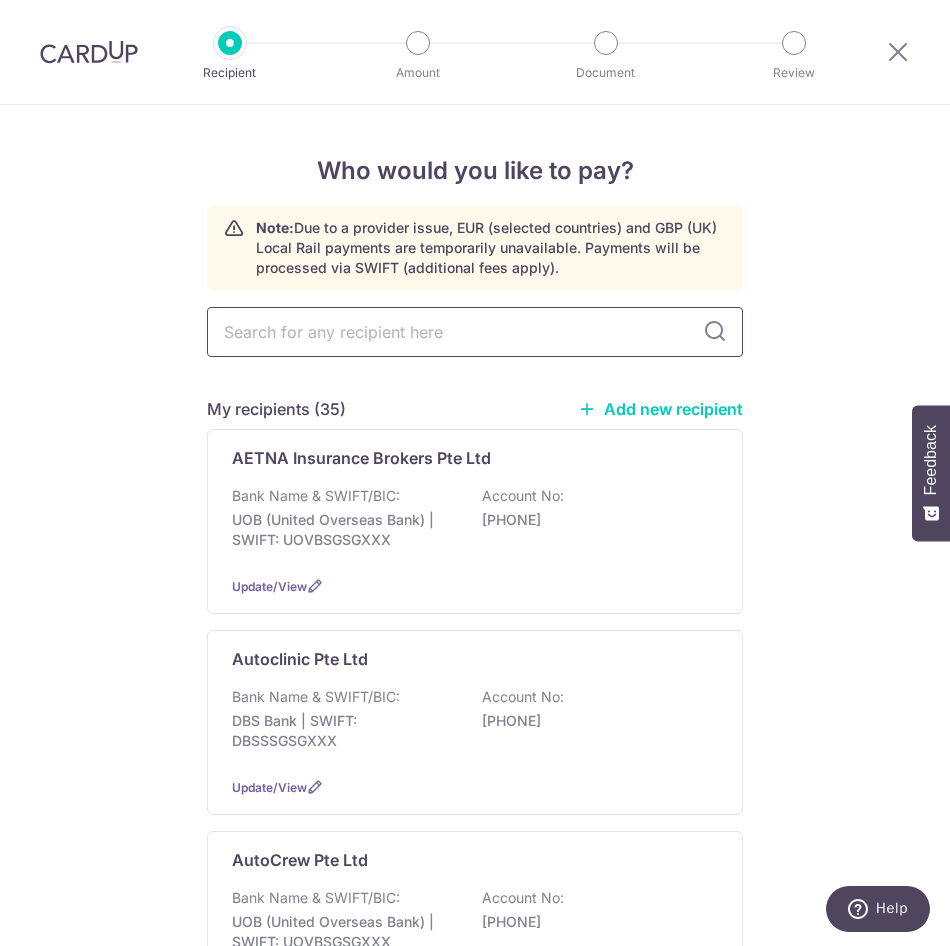 type on "t" 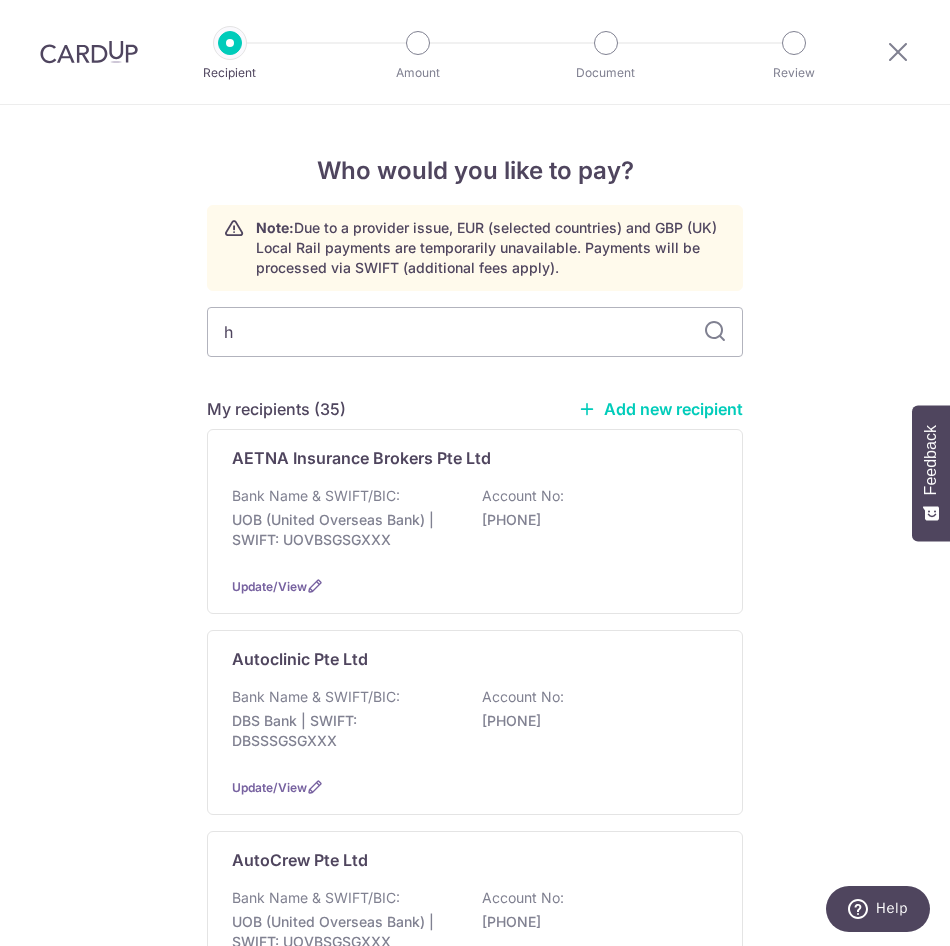 type on "hl" 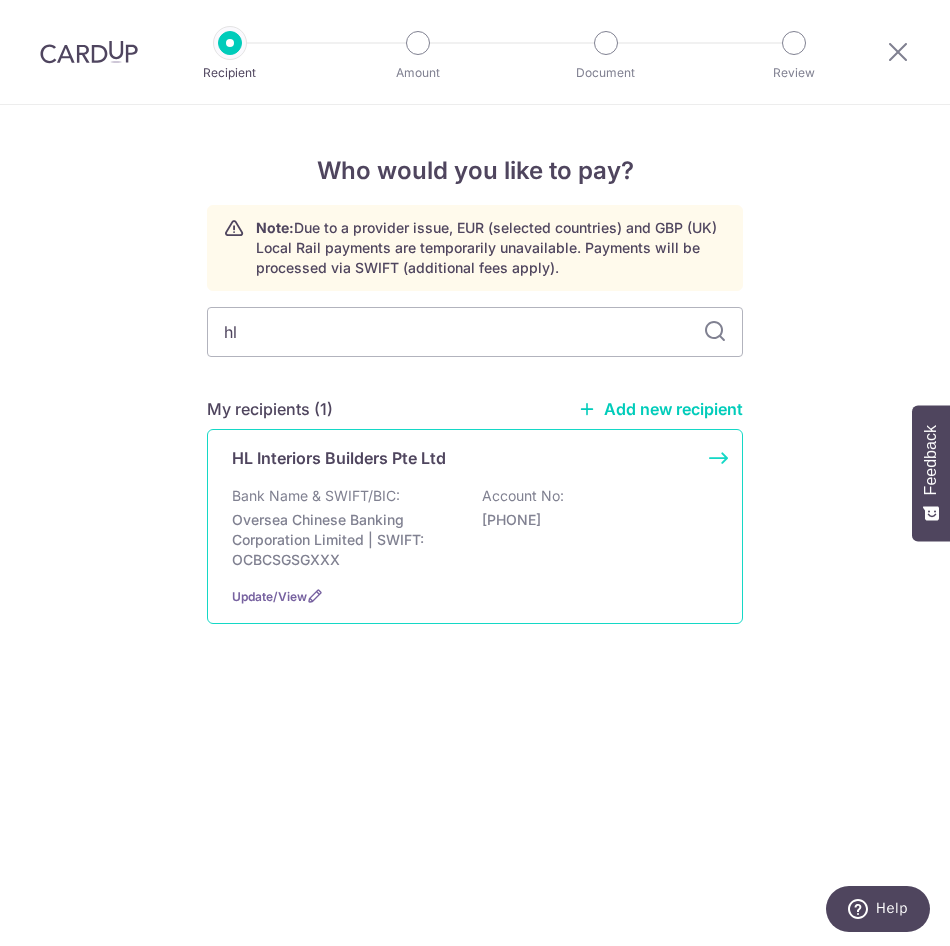 type on "hl" 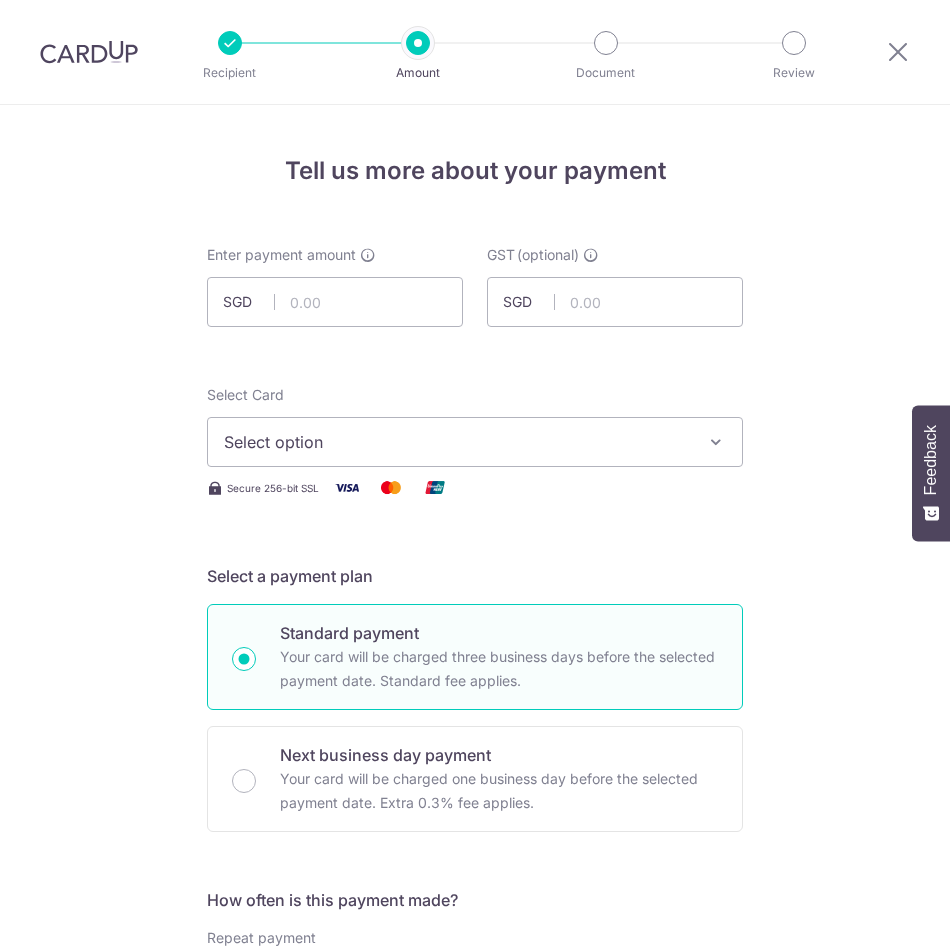 scroll, scrollTop: 0, scrollLeft: 0, axis: both 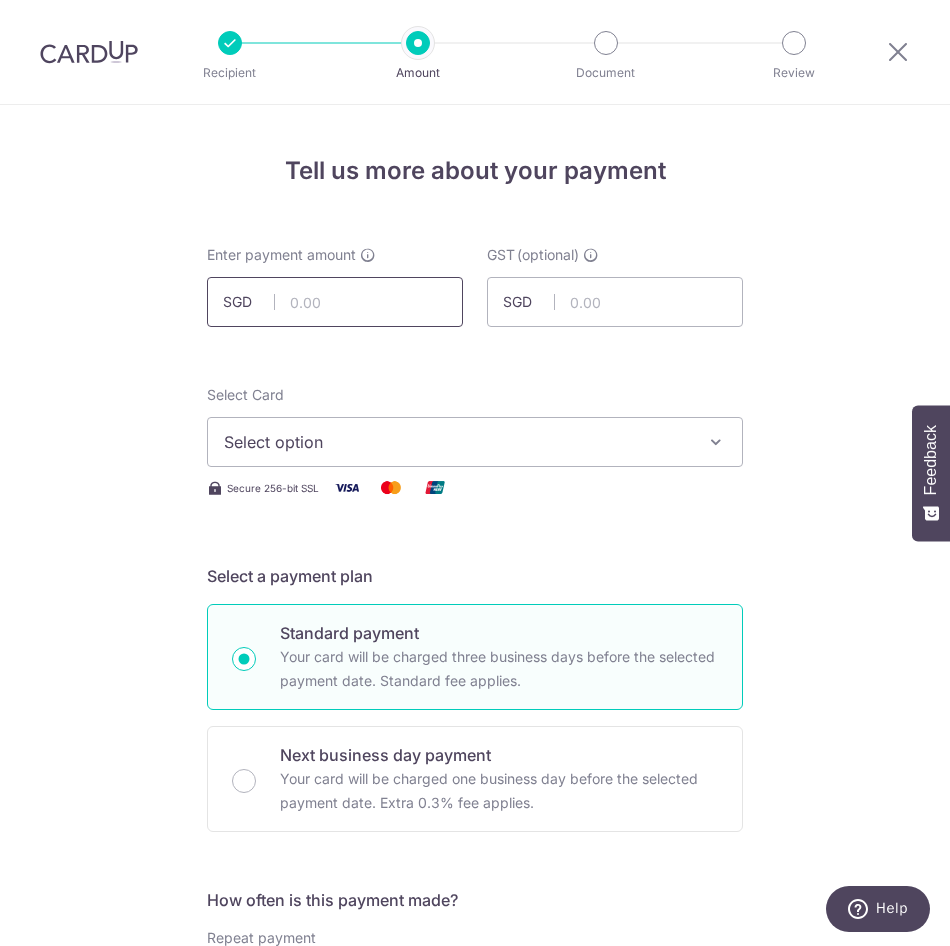 click at bounding box center (335, 302) 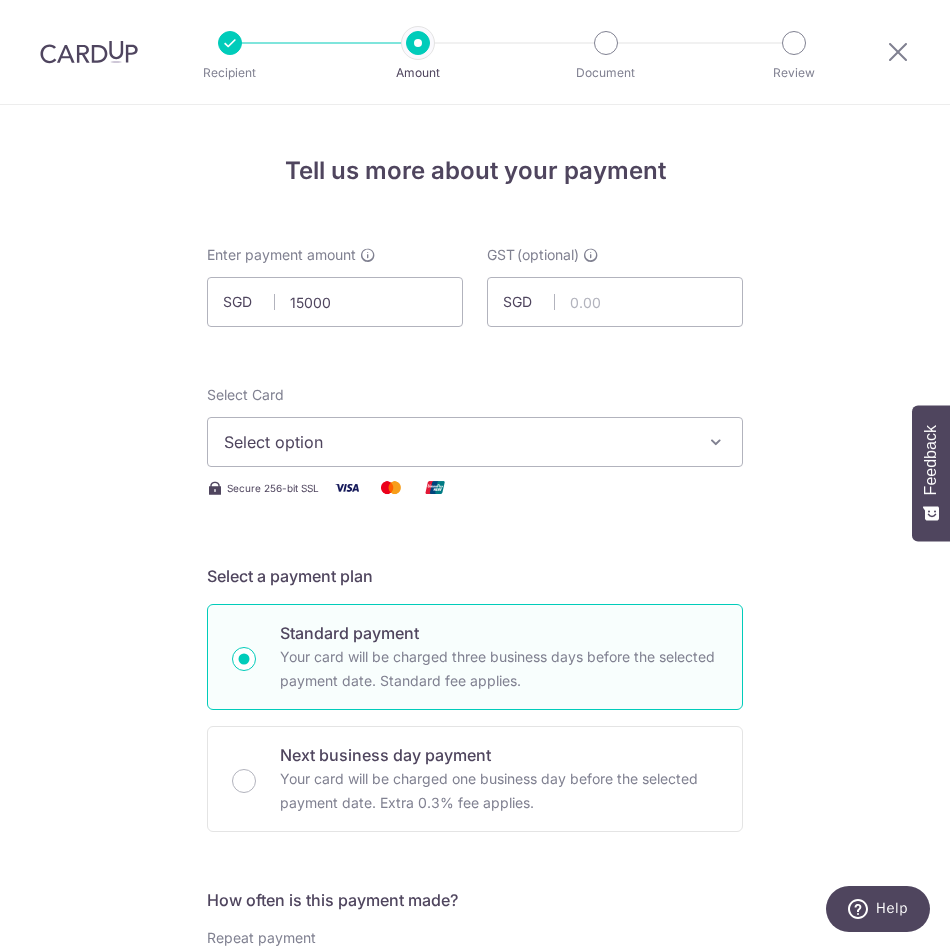 type on "15,000.00" 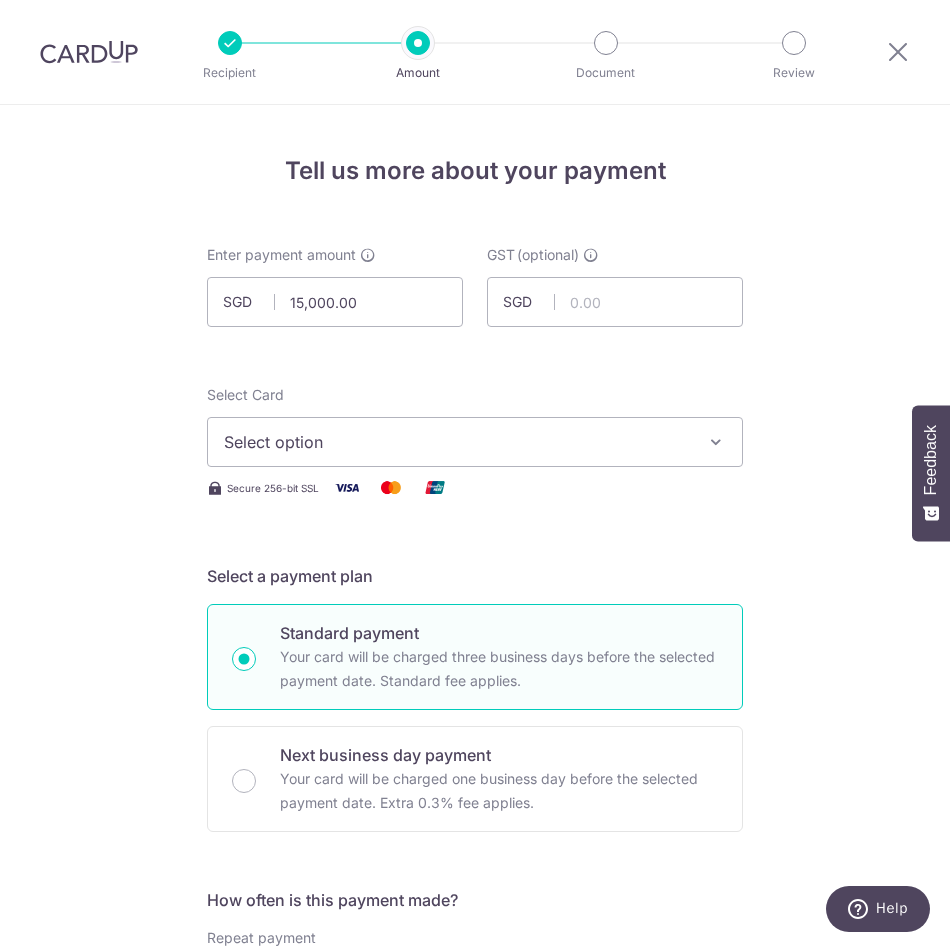 click on "Select option" at bounding box center [457, 442] 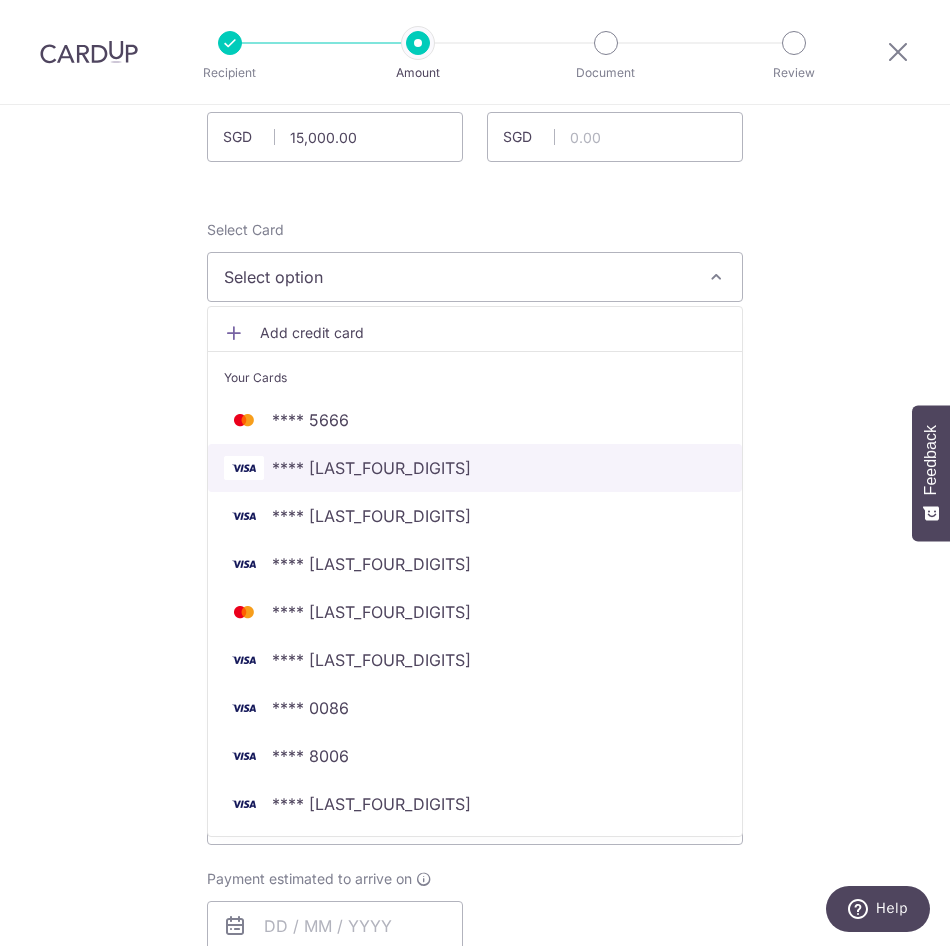 scroll, scrollTop: 200, scrollLeft: 0, axis: vertical 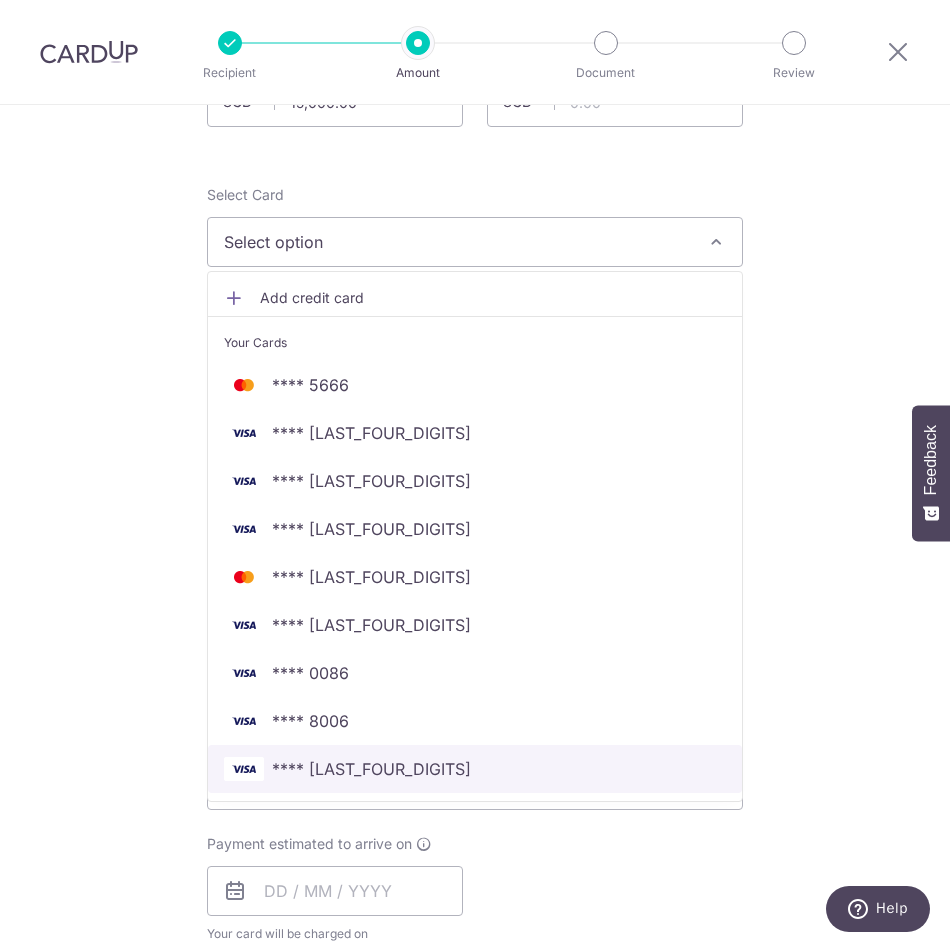 click on "**** 3631" at bounding box center [371, 769] 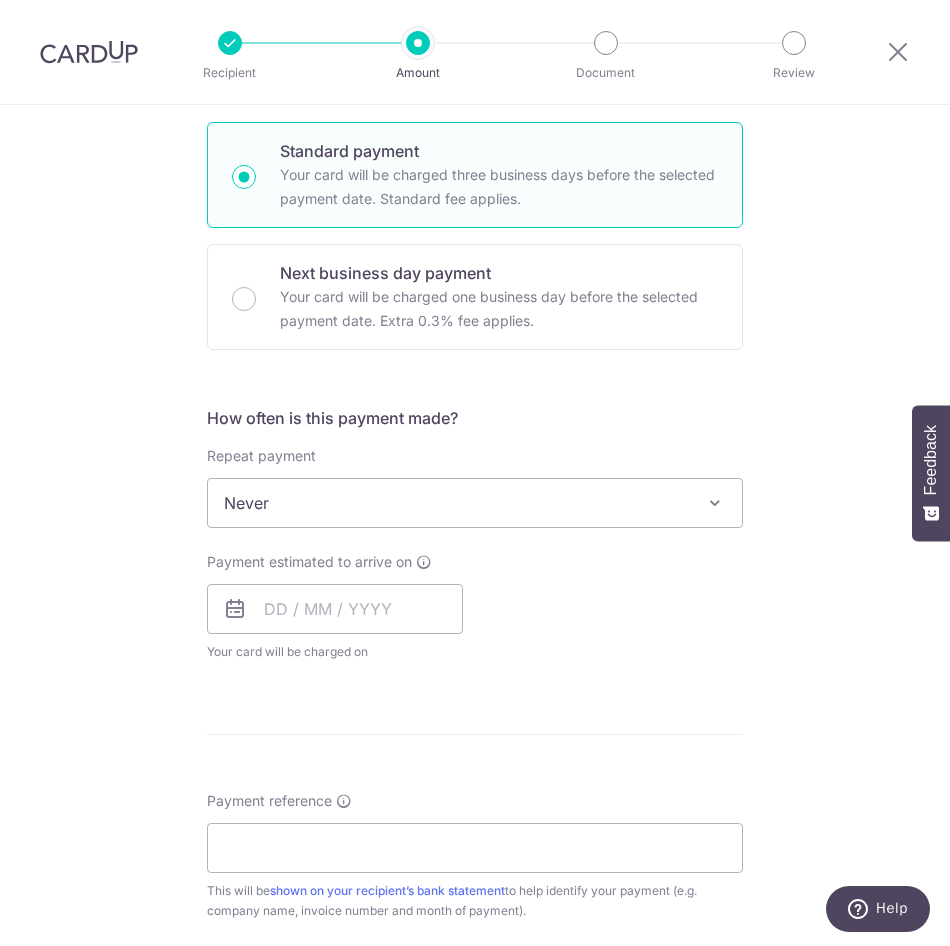 scroll, scrollTop: 500, scrollLeft: 0, axis: vertical 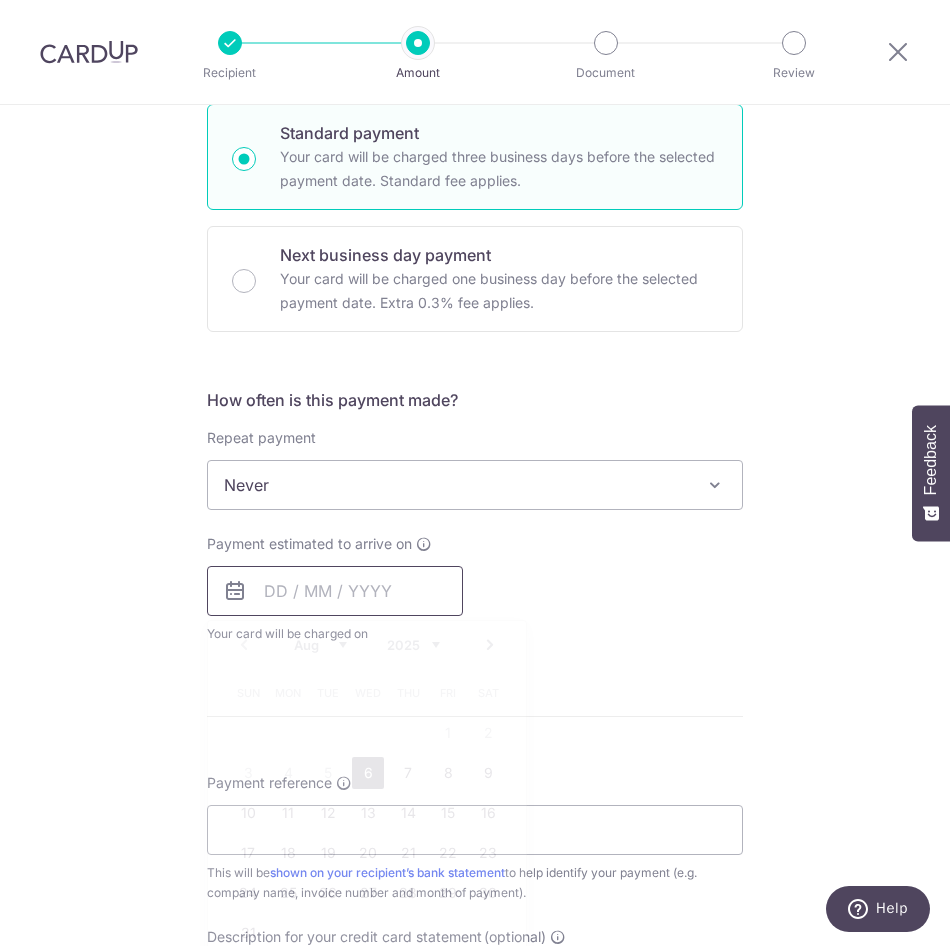 click at bounding box center (335, 591) 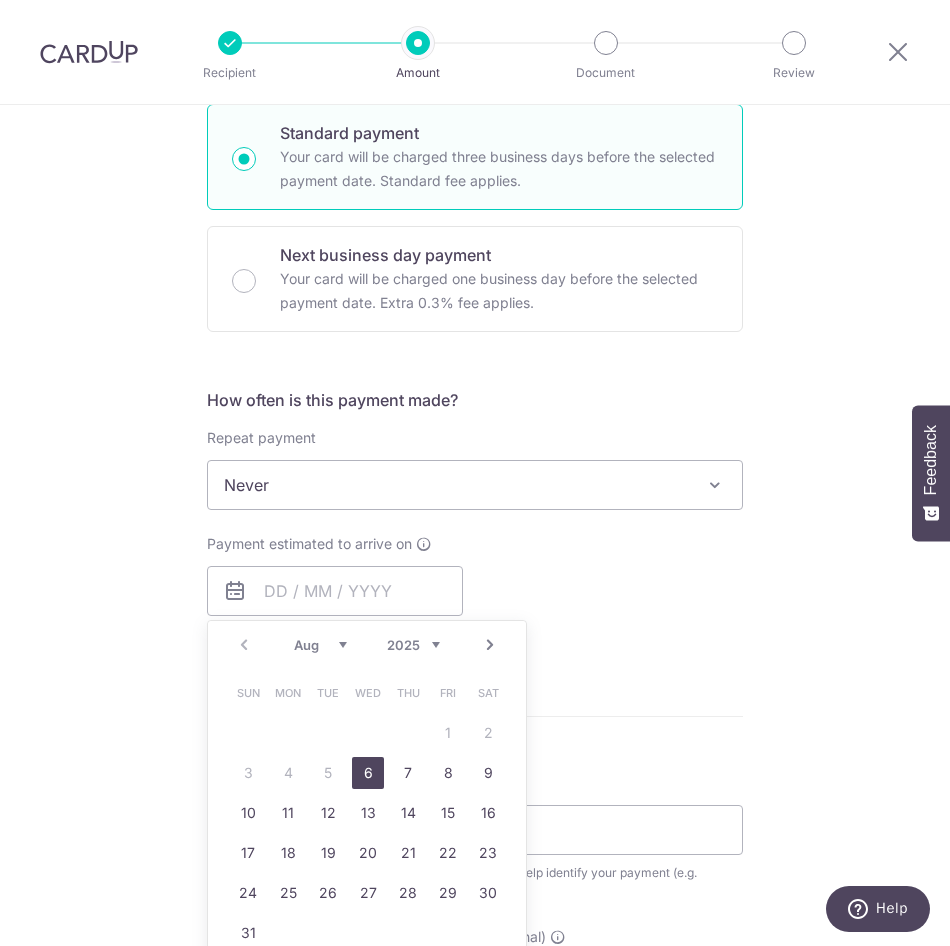click on "6" at bounding box center (368, 773) 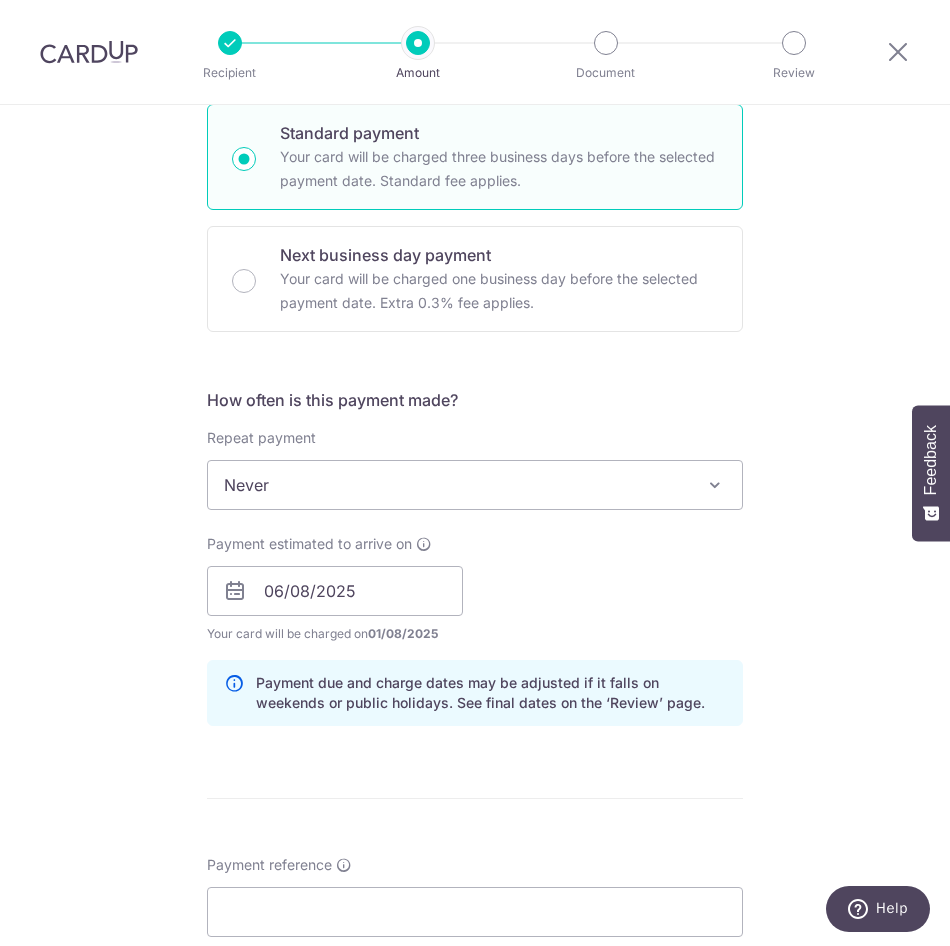 click on "Payment estimated to arrive on
06/08/2025
Prev Next Aug Sep Oct Nov Dec 2025 2026 2027 2028 2029 2030 2031 2032 2033 2034 2035 Sun Mon Tue Wed Thu Fri Sat           1 2 3 4 5 6 7 8 9 10 11 12 13 14 15 16 17 18 19 20 21 22 23 24 25 26 27 28 29 30 31
Your card will be charged on  01/08/2025  for the first payment
* If your payment is funded by  9:00am SGT on Monday 04/08/2025
04/08/2025
No. of Payments" at bounding box center [475, 589] 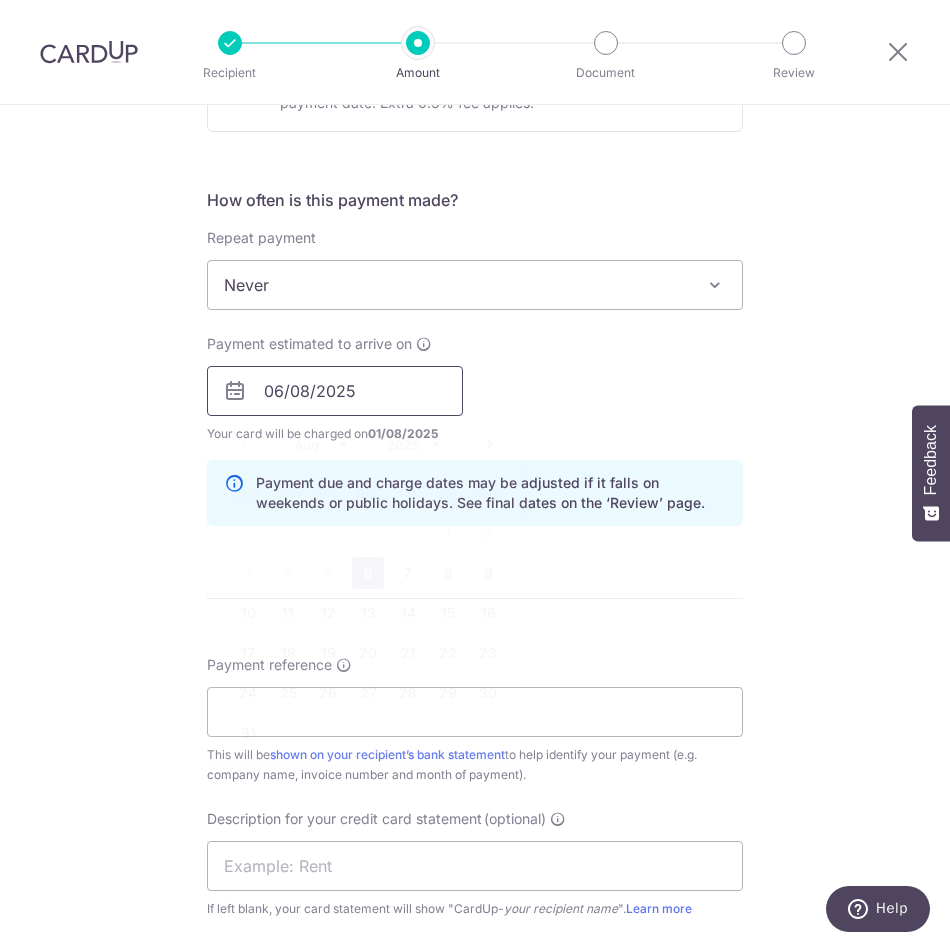 click on "06/08/2025" at bounding box center [335, 391] 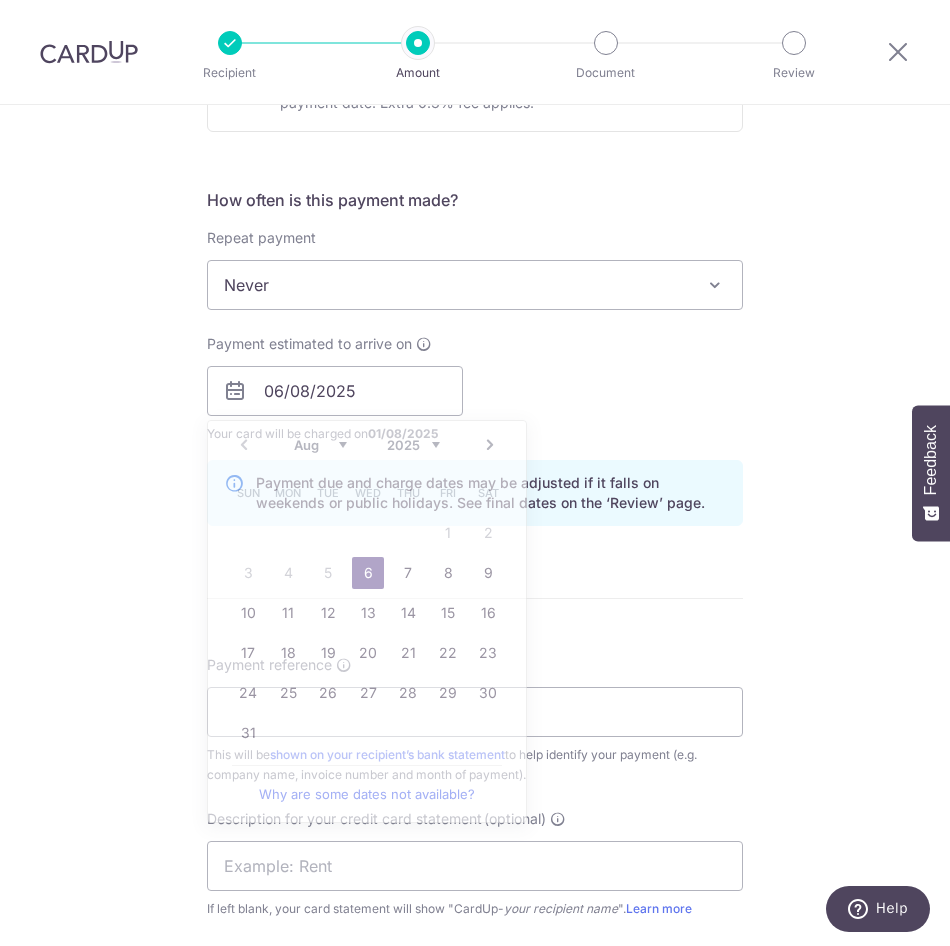 click on "Payment estimated to arrive on
06/08/2025
Prev Next Aug Sep Oct Nov Dec 2025 2026 2027 2028 2029 2030 2031 2032 2033 2034 2035 Sun Mon Tue Wed Thu Fri Sat           1 2 3 4 5 6 7 8 9 10 11 12 13 14 15 16 17 18 19 20 21 22 23 24 25 26 27 28 29 30 31             Why are some dates not available?
Your card will be charged on  01/08/2025  for the first payment
* If your payment is funded by  9:00am SGT on Monday 04/08/2025
04/08/2025
No. of Payments" at bounding box center (475, 389) 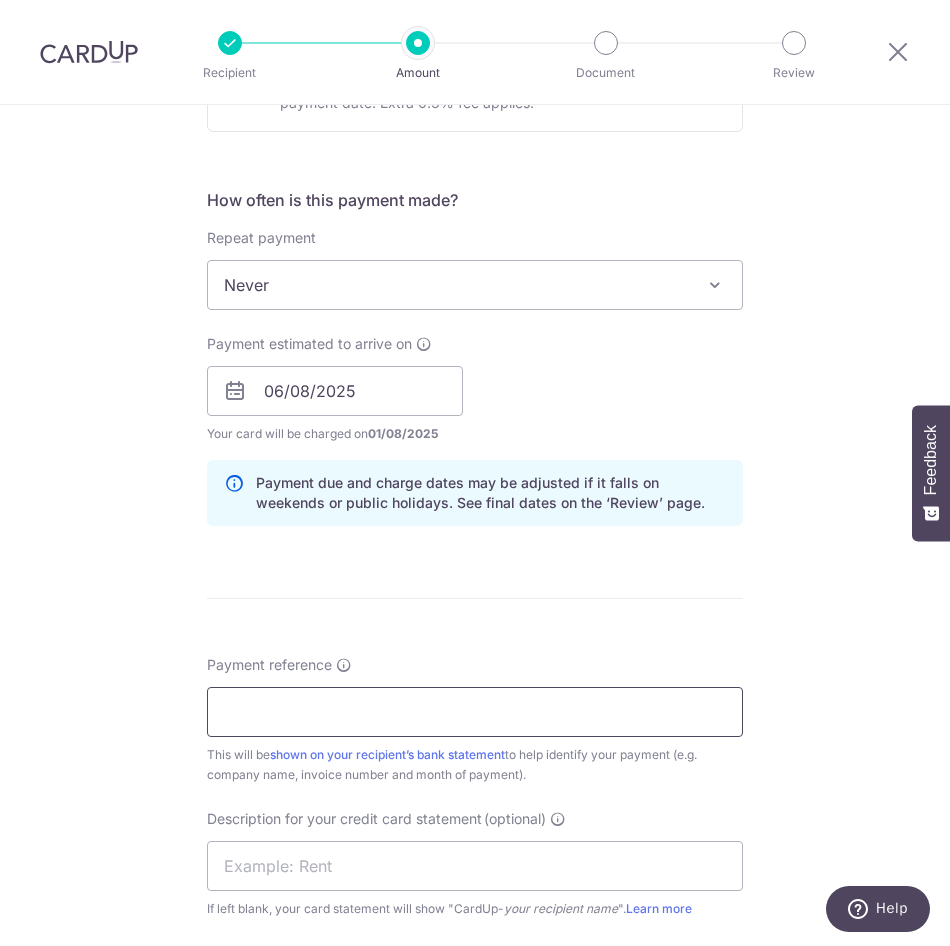 click on "Payment reference" at bounding box center [475, 712] 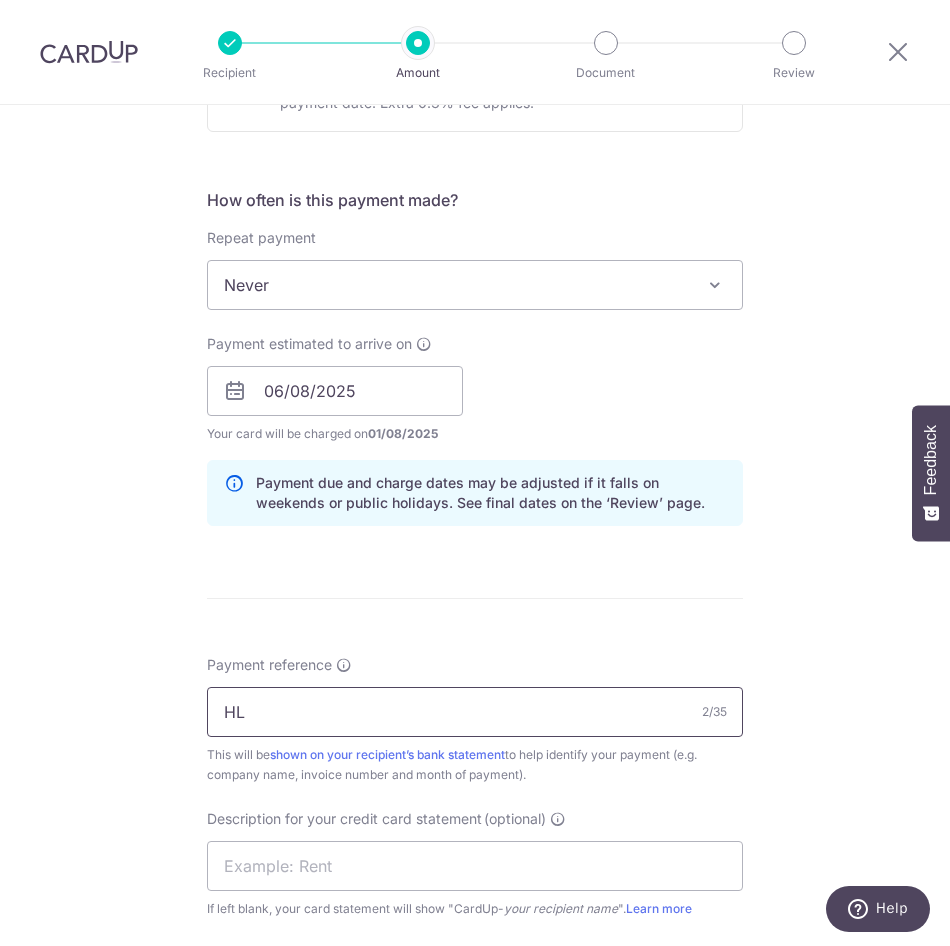 type on "H" 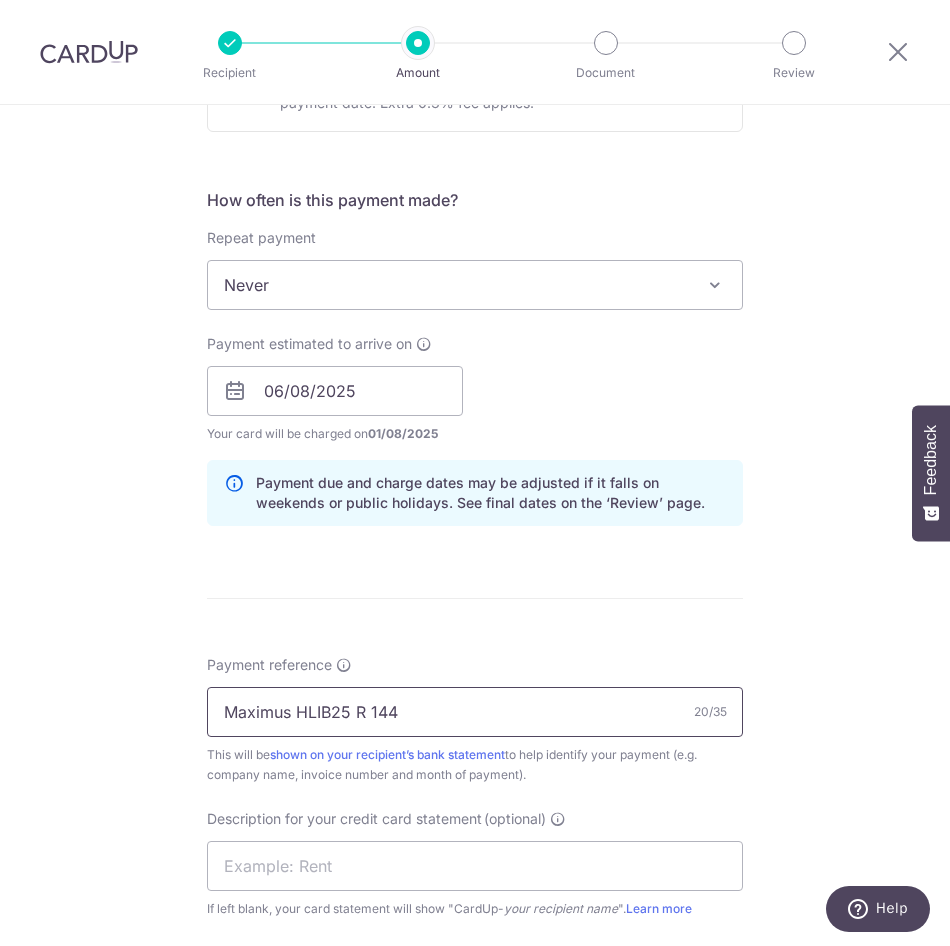 click on "Maximus HLIB25 R 144" at bounding box center [475, 712] 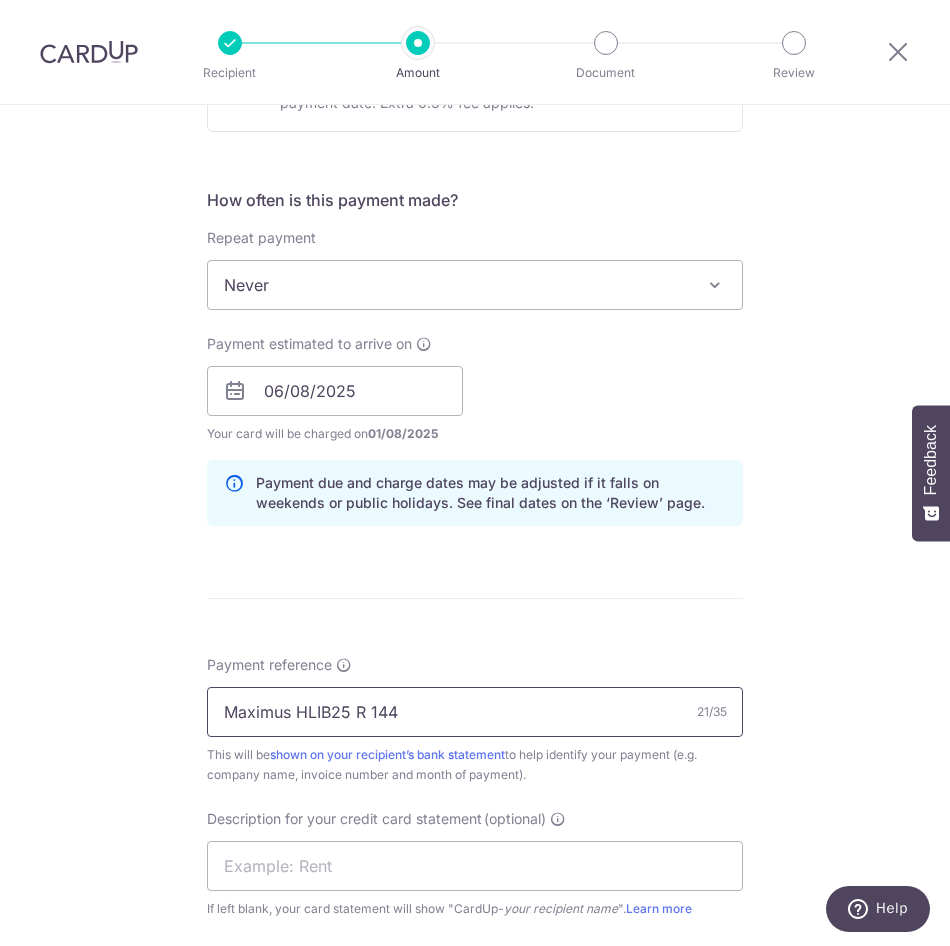 scroll, scrollTop: 1000, scrollLeft: 0, axis: vertical 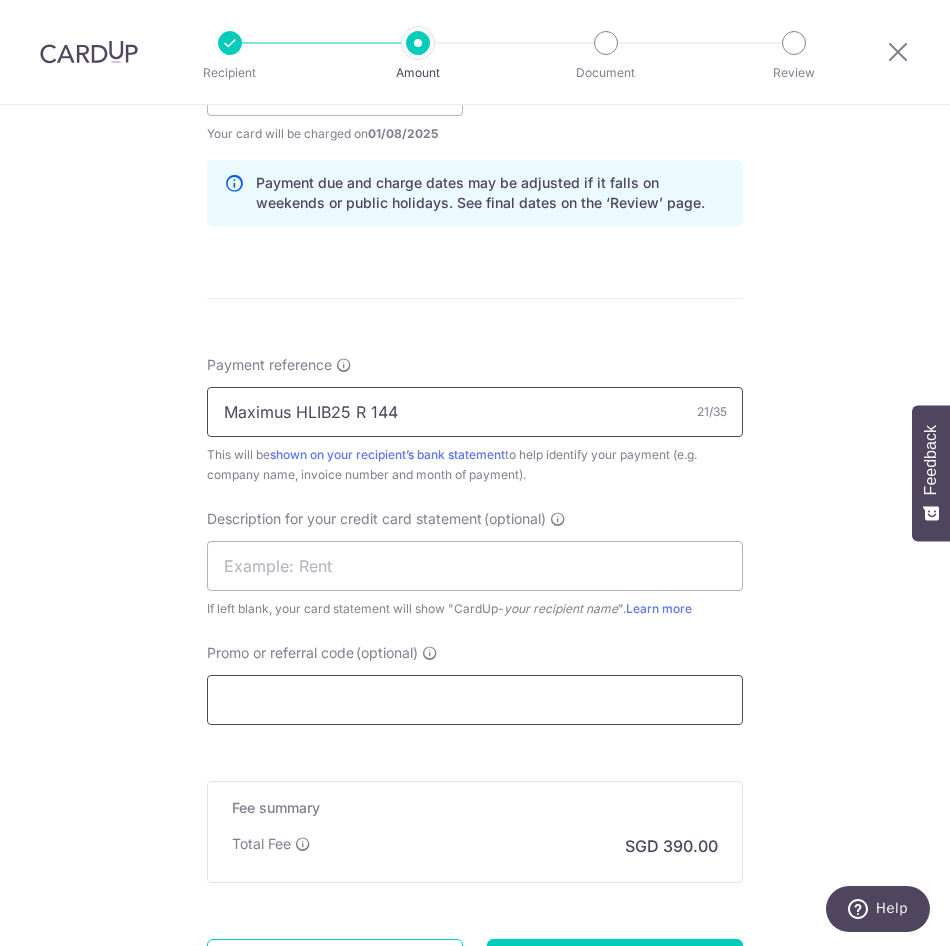 type on "Maximus HLIB25 R 144" 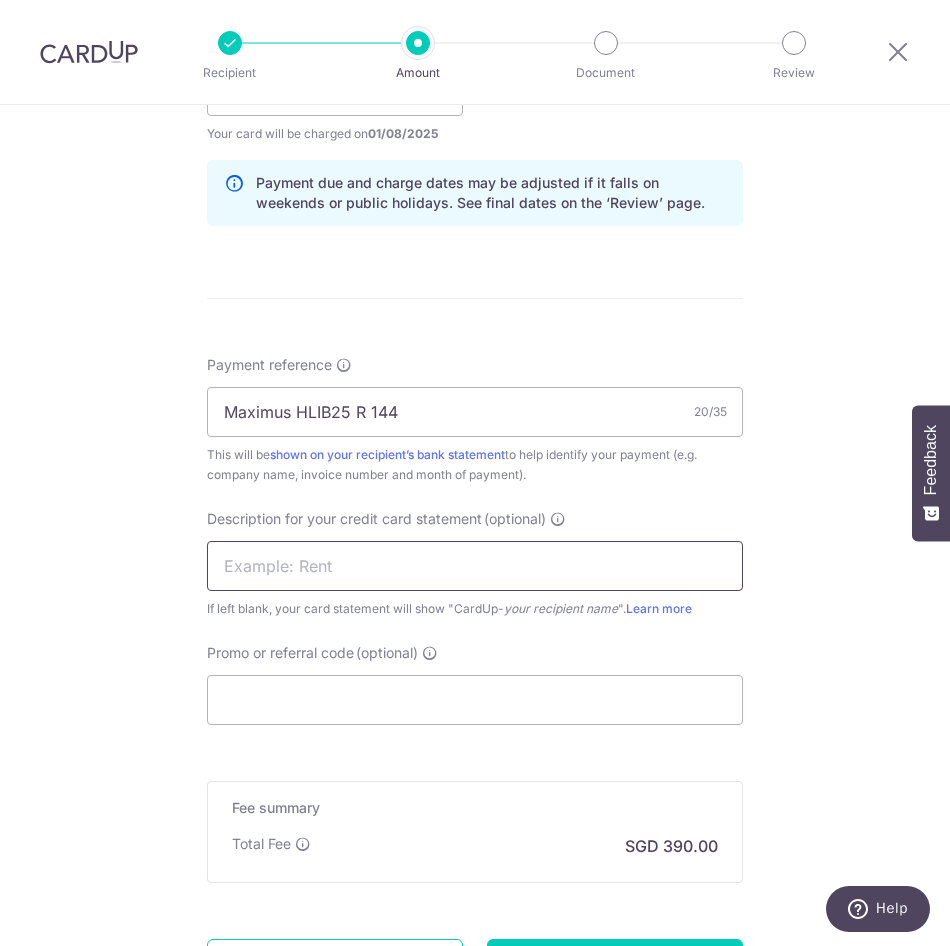 click at bounding box center [475, 566] 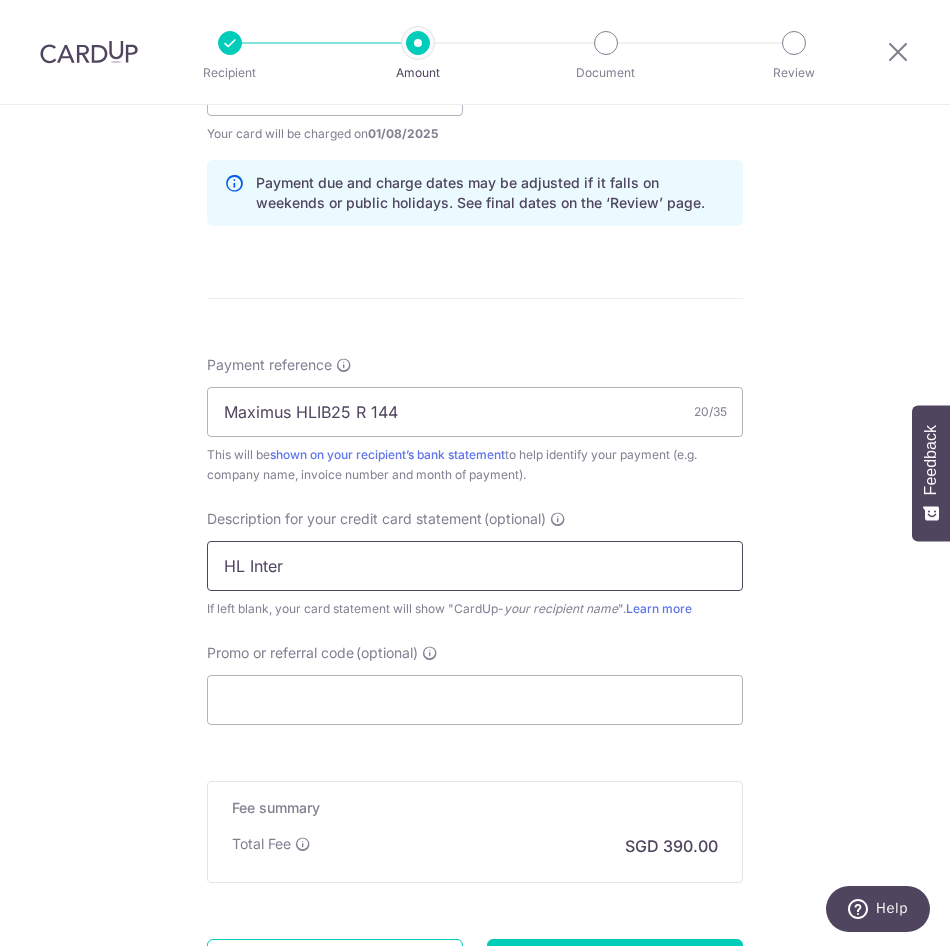 type on "HL Interiors" 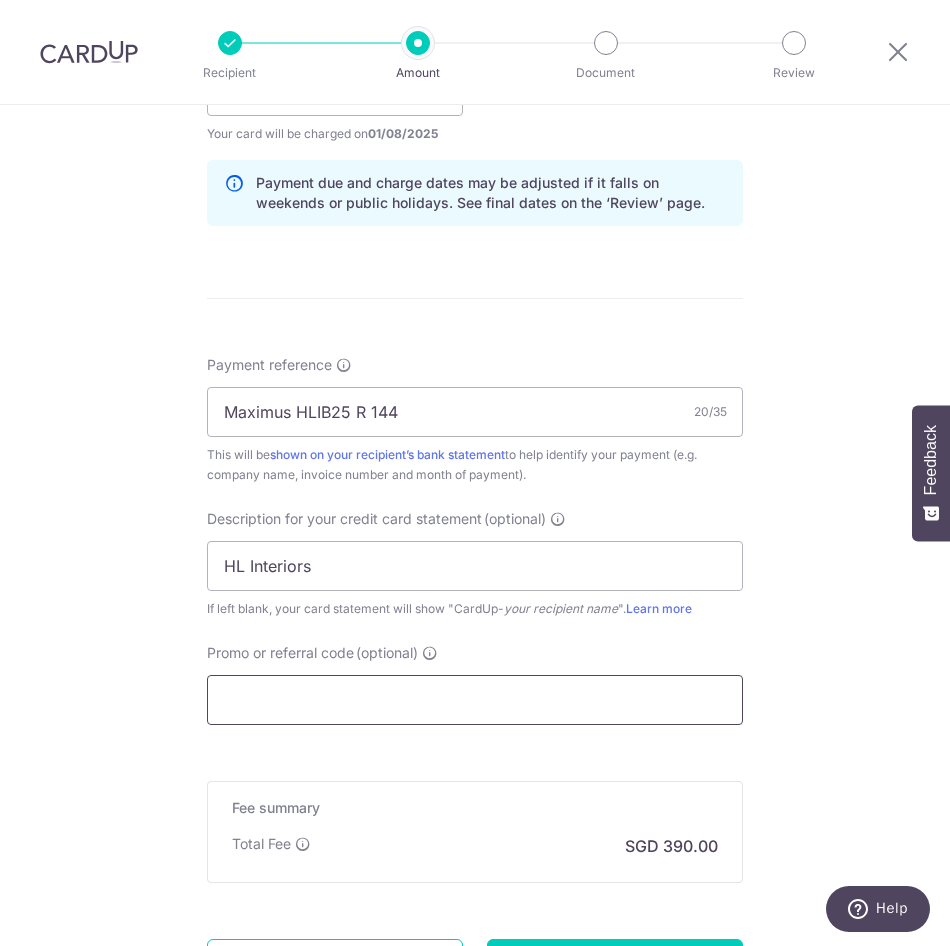 click on "Promo or referral code
(optional)" at bounding box center [475, 700] 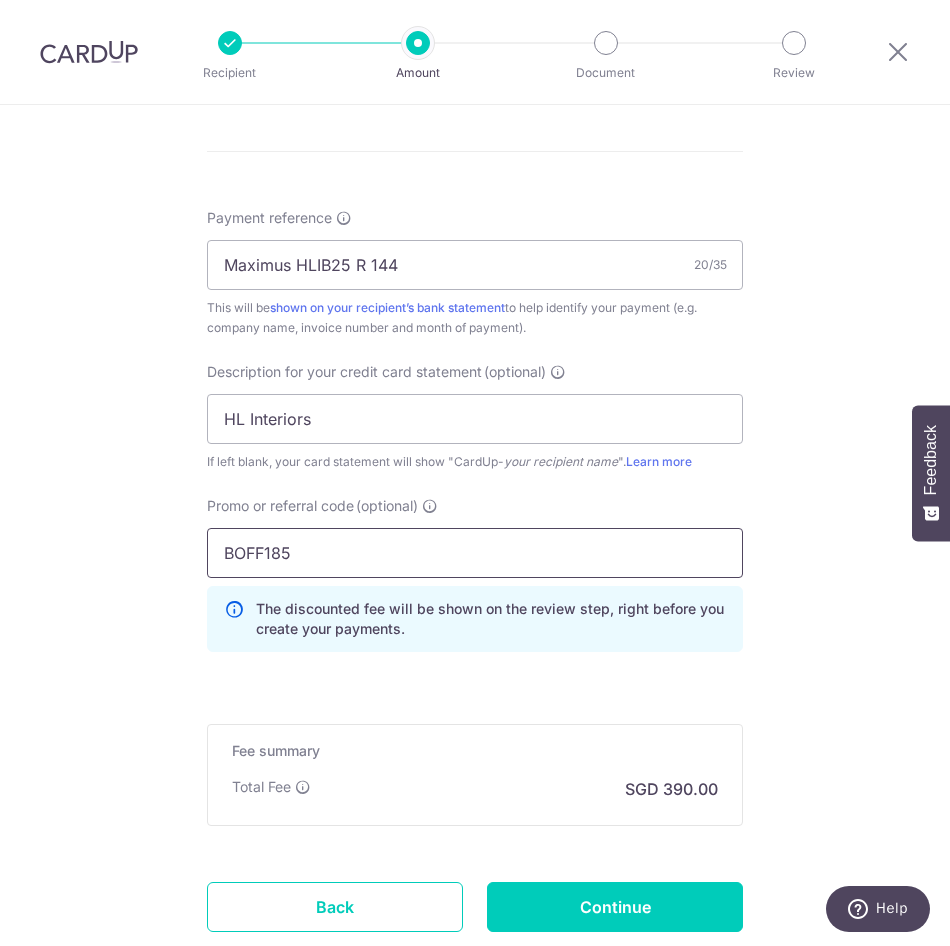 scroll, scrollTop: 1283, scrollLeft: 0, axis: vertical 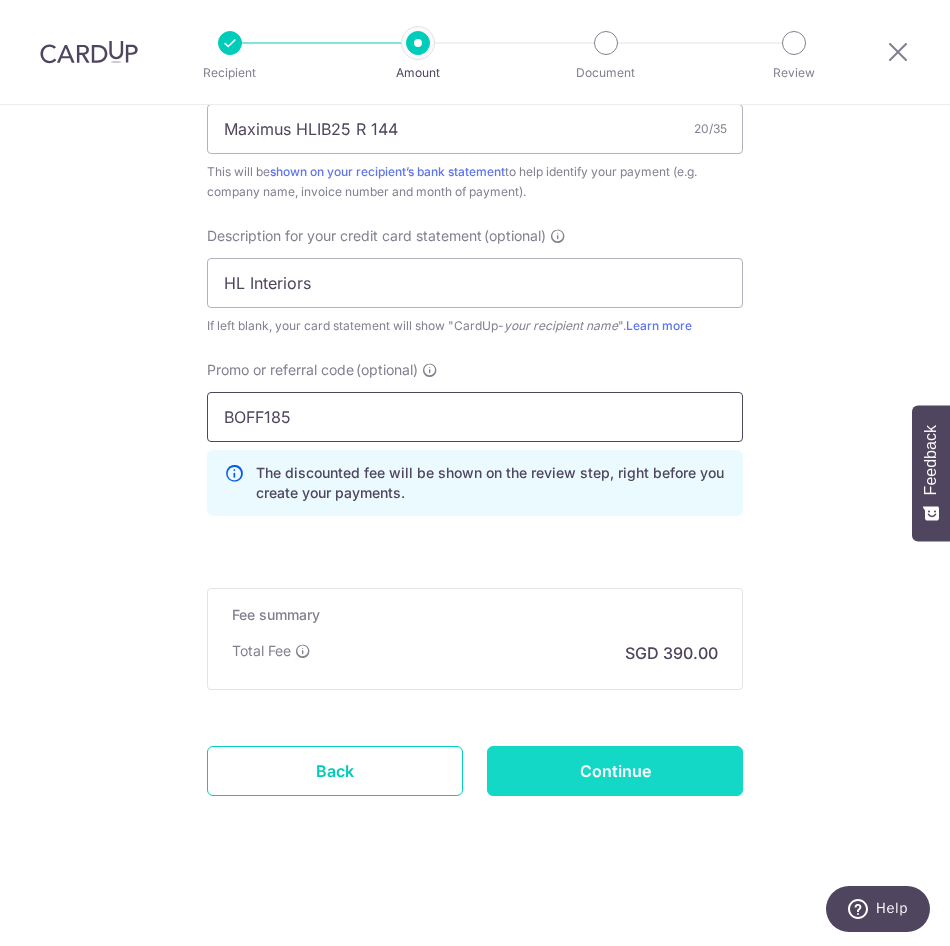 type on "BOFF185" 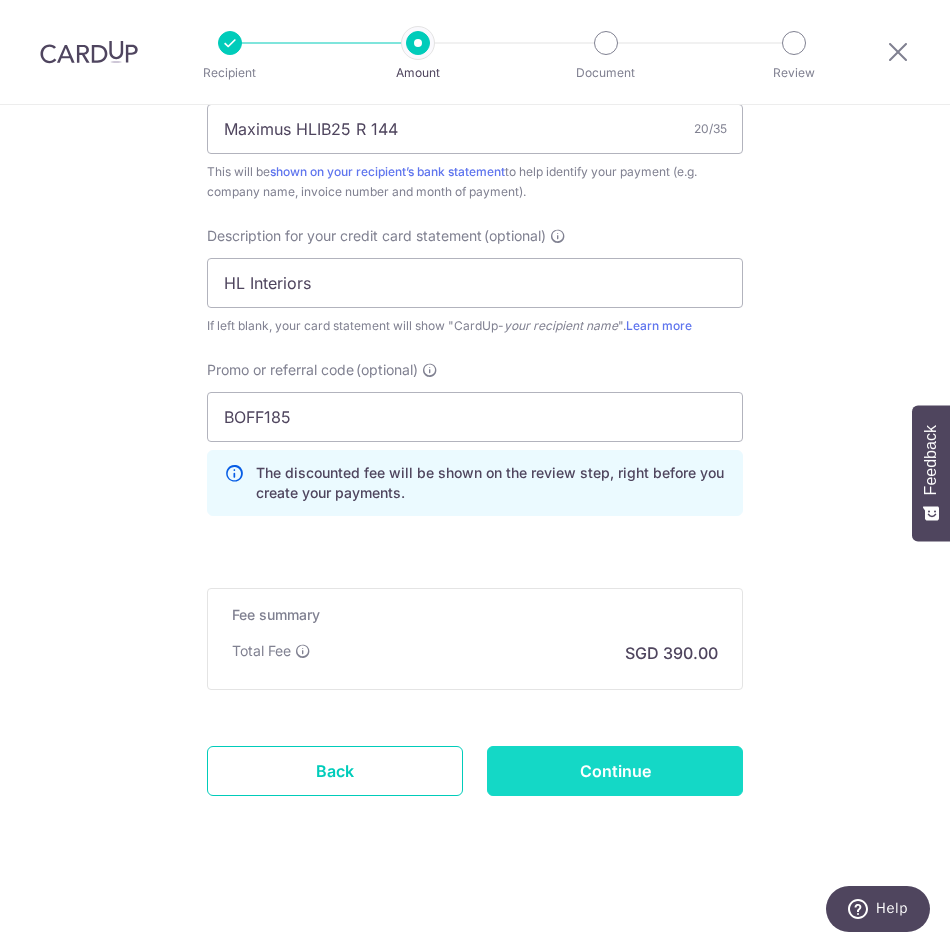 click on "Continue" at bounding box center (615, 771) 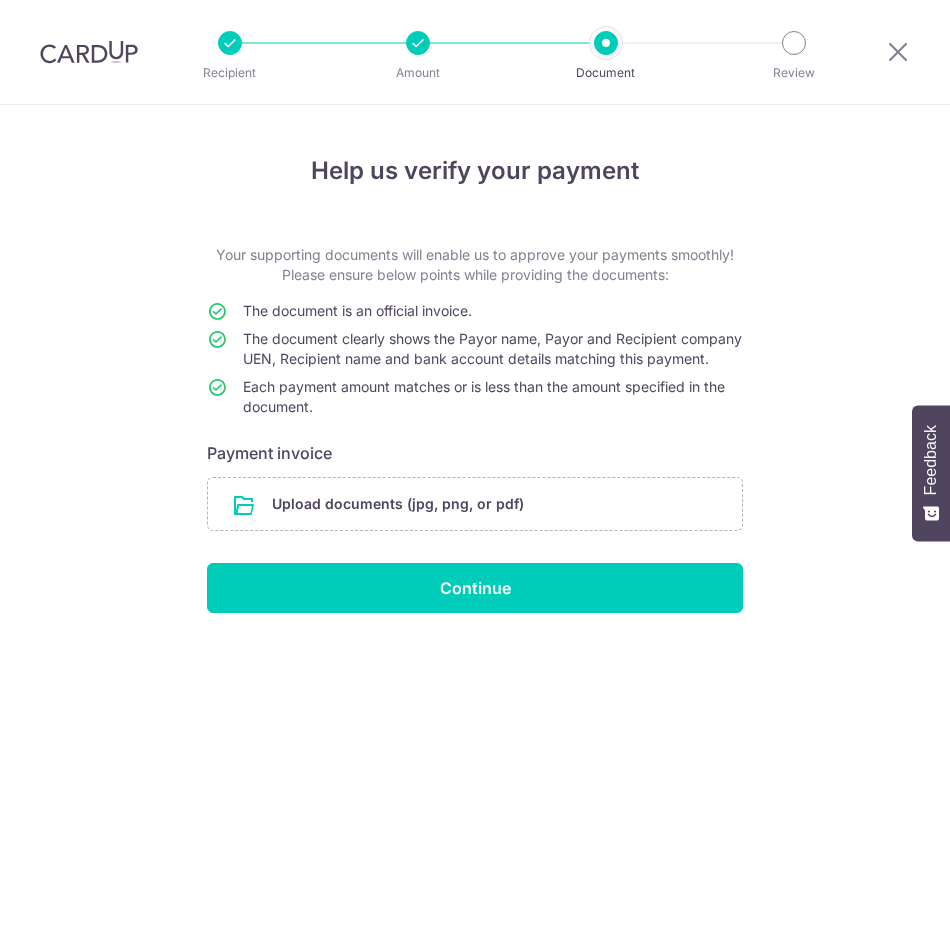 scroll, scrollTop: 0, scrollLeft: 0, axis: both 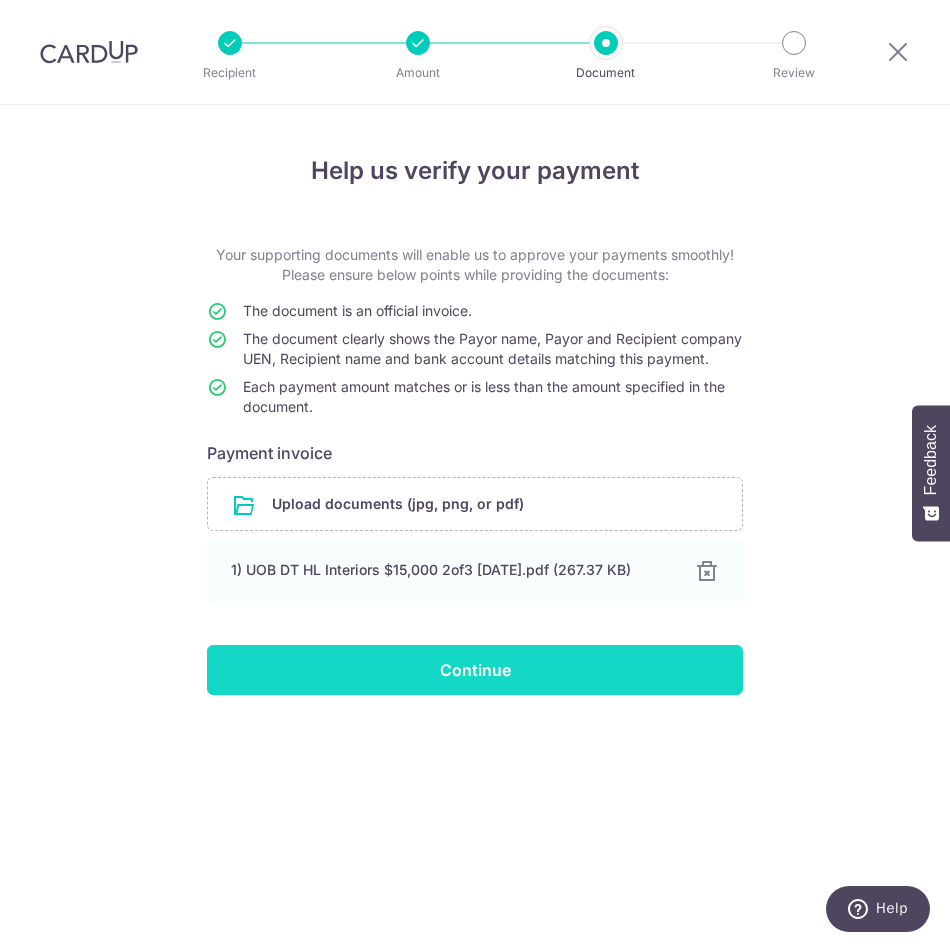 click on "Continue" at bounding box center [475, 670] 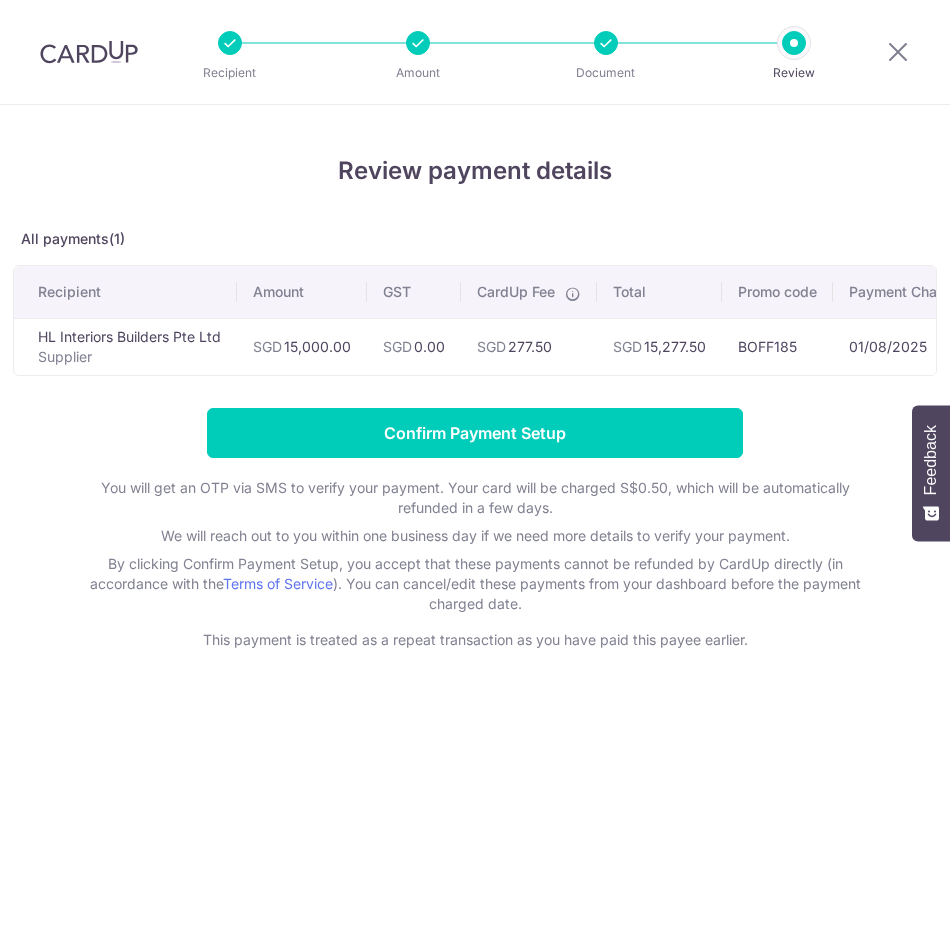 scroll, scrollTop: 0, scrollLeft: 0, axis: both 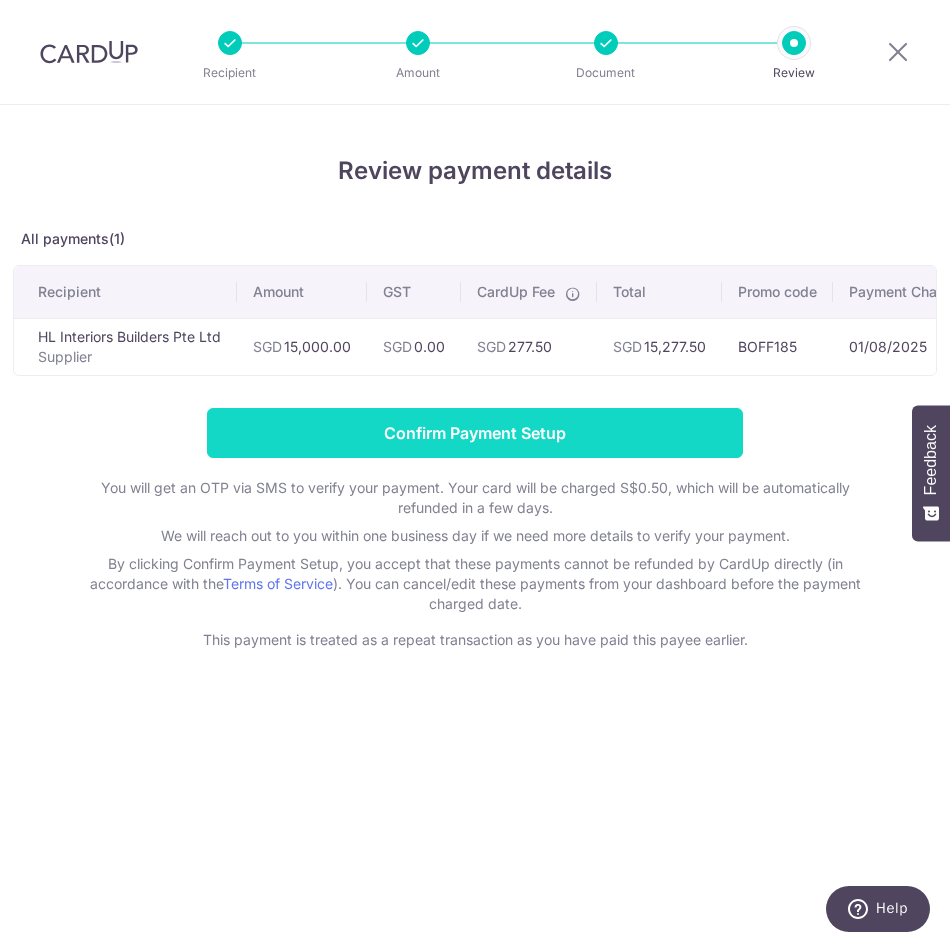 click on "Confirm Payment Setup" at bounding box center (475, 433) 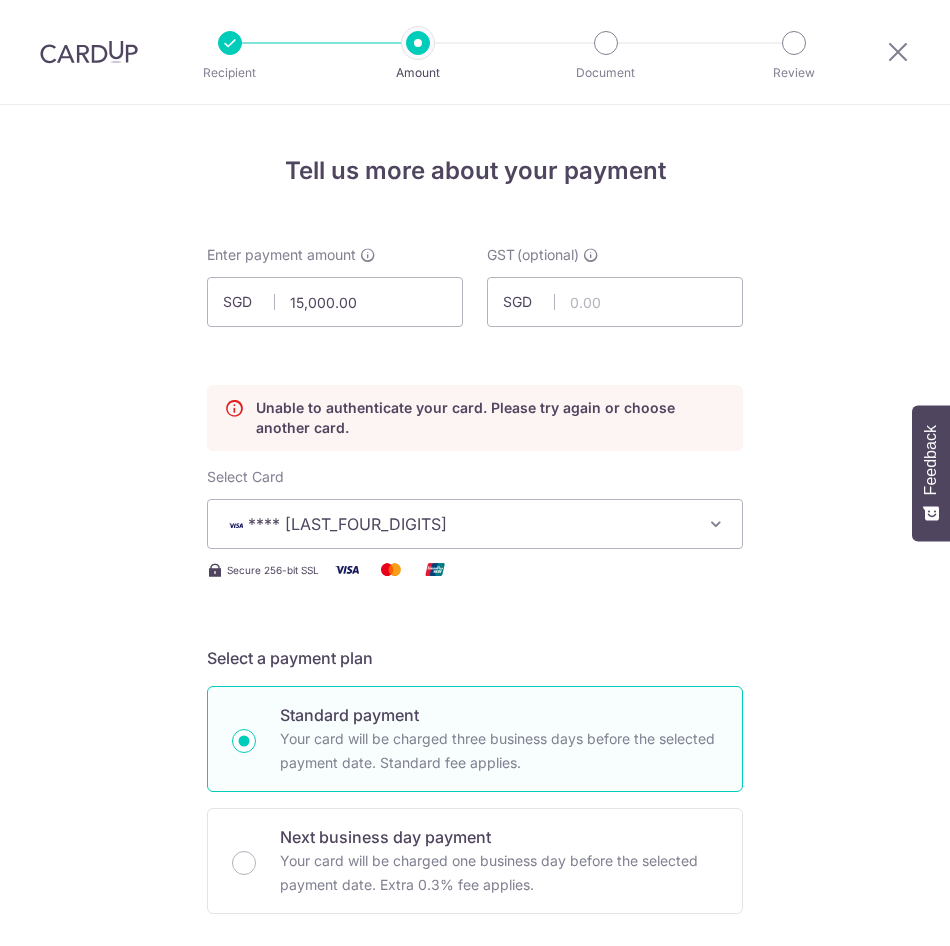 scroll, scrollTop: 0, scrollLeft: 0, axis: both 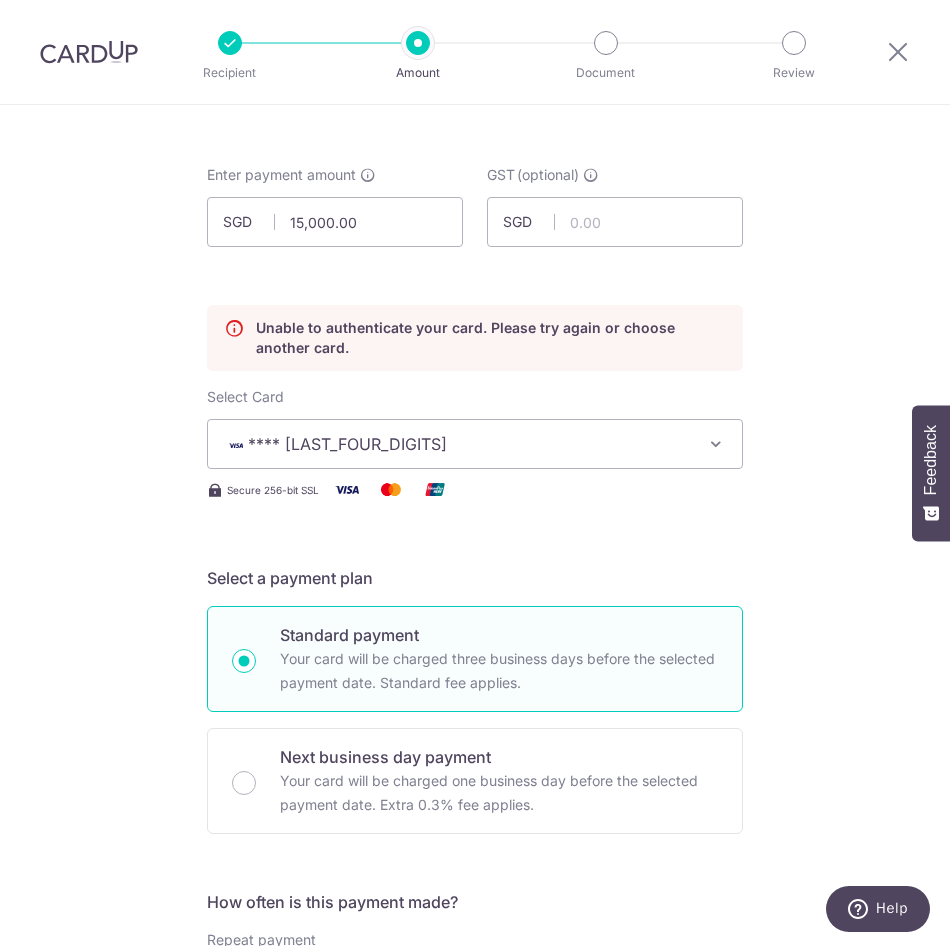 click on "**** 3631" at bounding box center (457, 444) 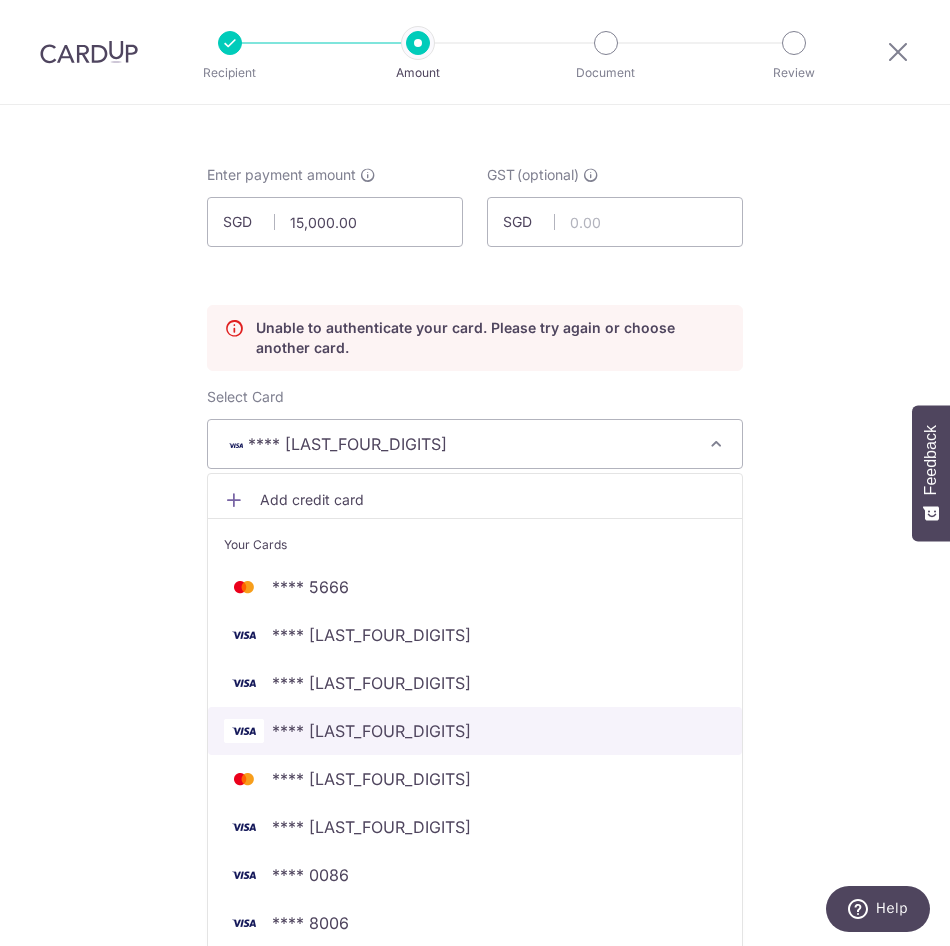 scroll, scrollTop: 580, scrollLeft: 0, axis: vertical 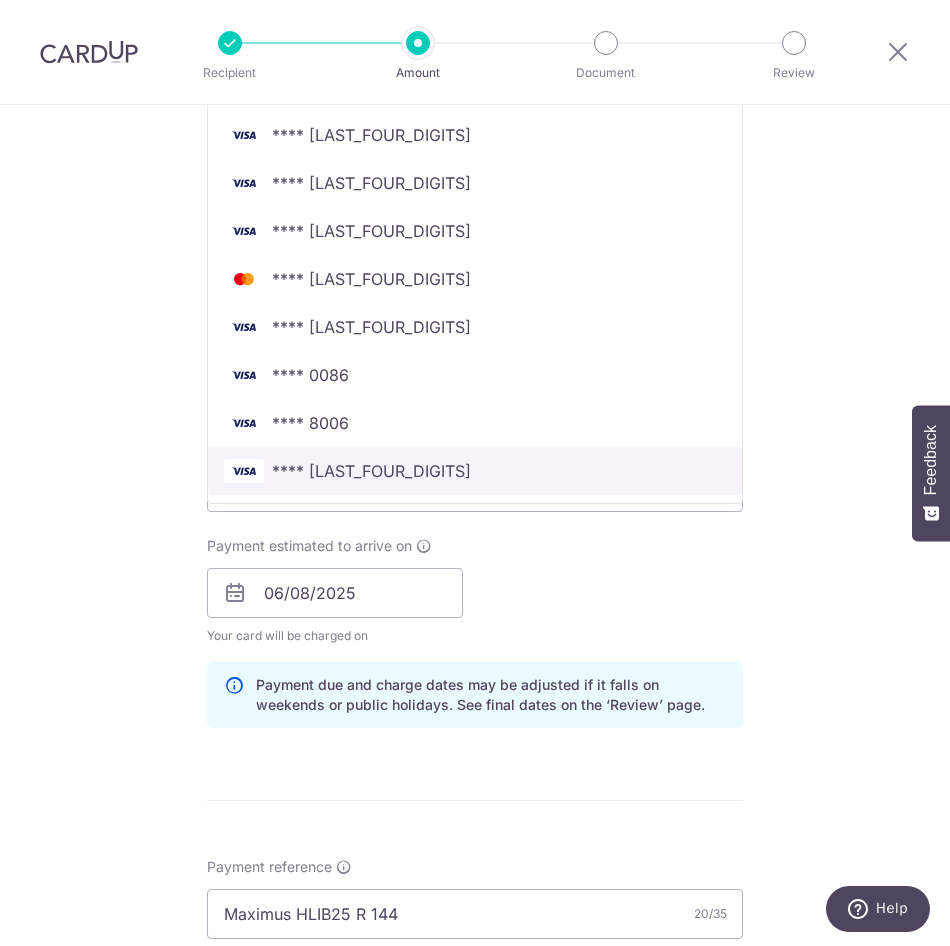 click on "**** 3631" at bounding box center [475, 471] 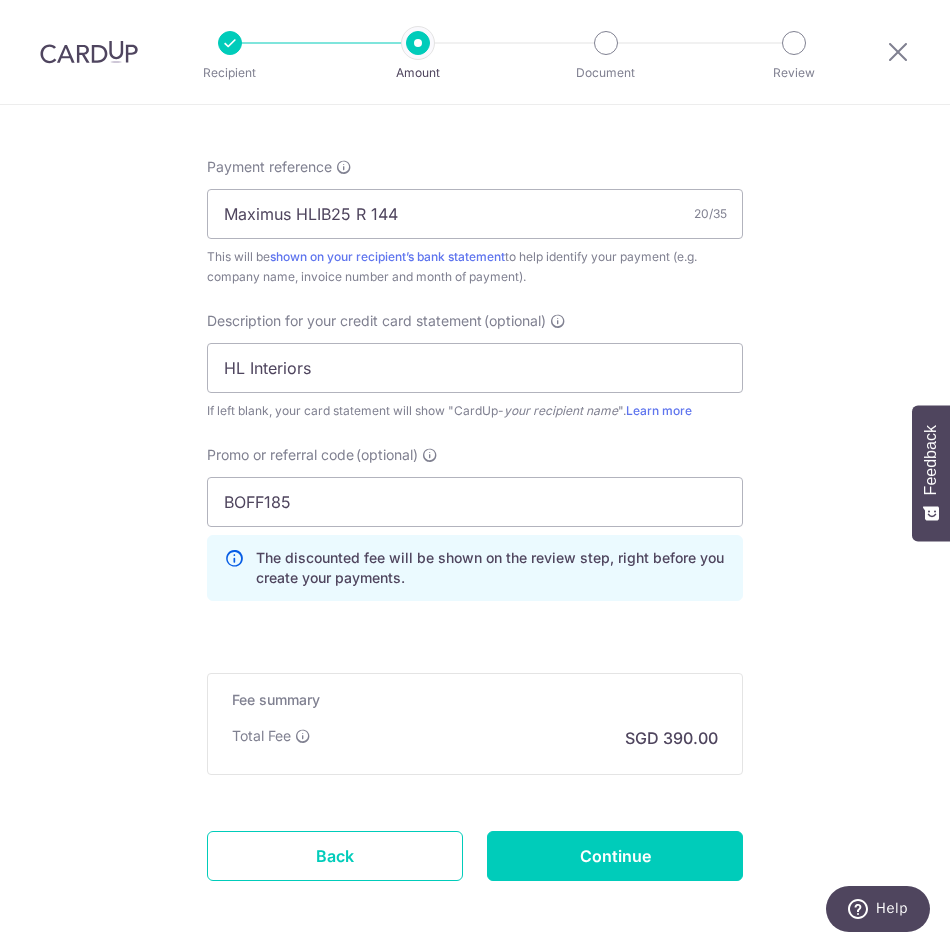 scroll, scrollTop: 1365, scrollLeft: 0, axis: vertical 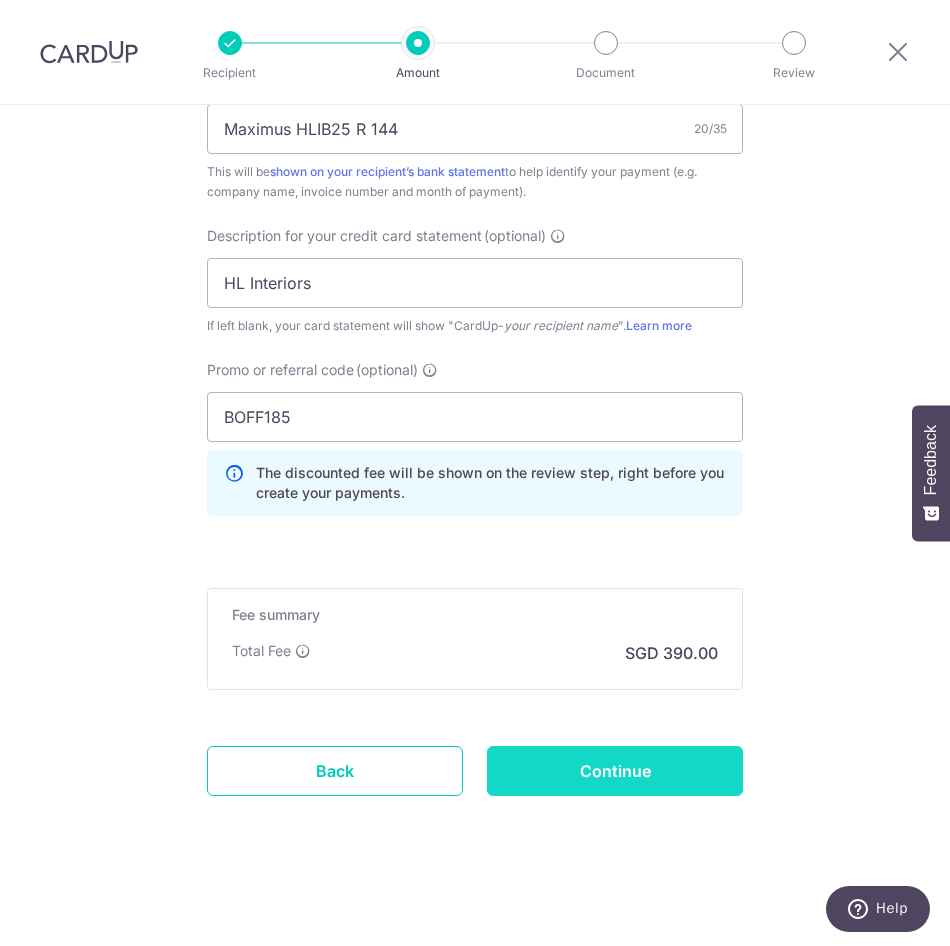 click on "Continue" at bounding box center (615, 771) 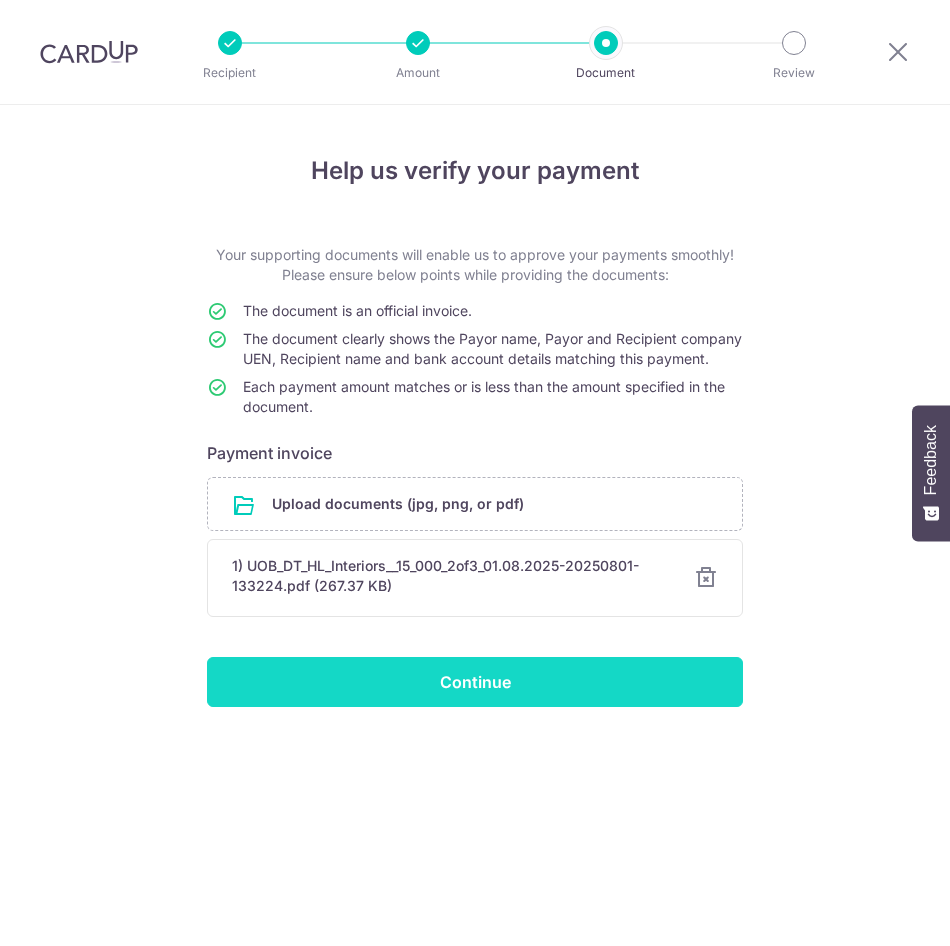 scroll, scrollTop: 0, scrollLeft: 0, axis: both 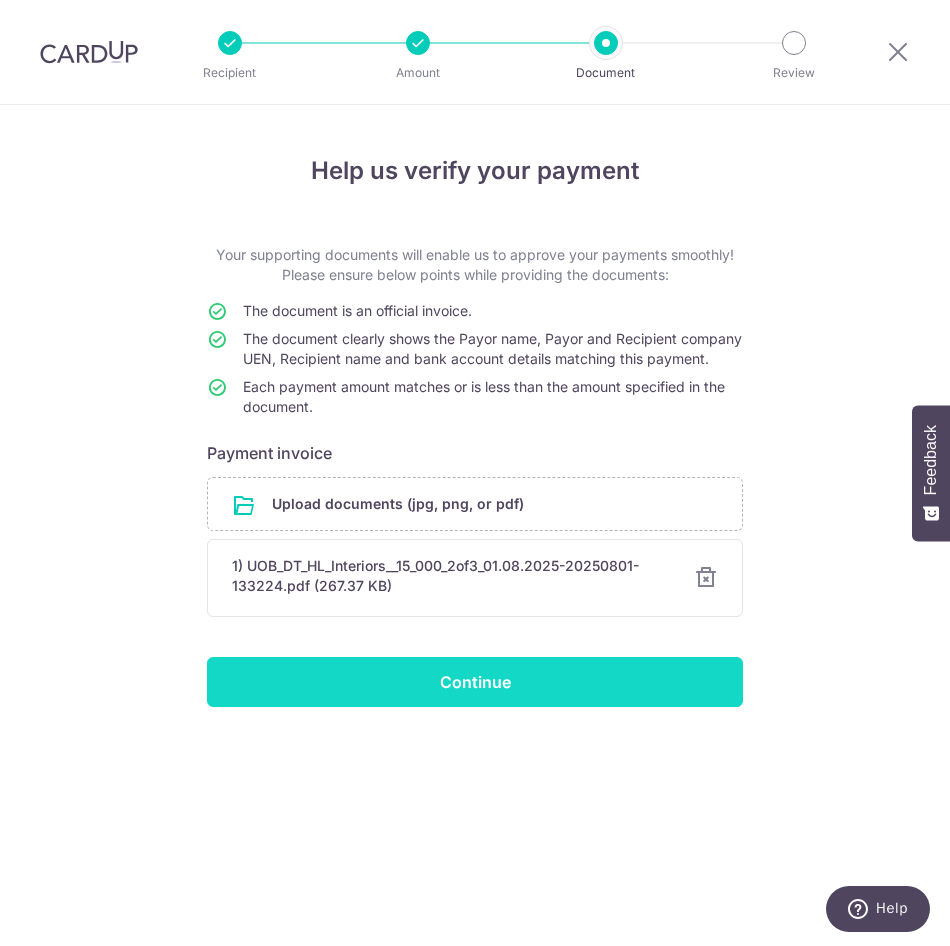 click on "Continue" at bounding box center (475, 682) 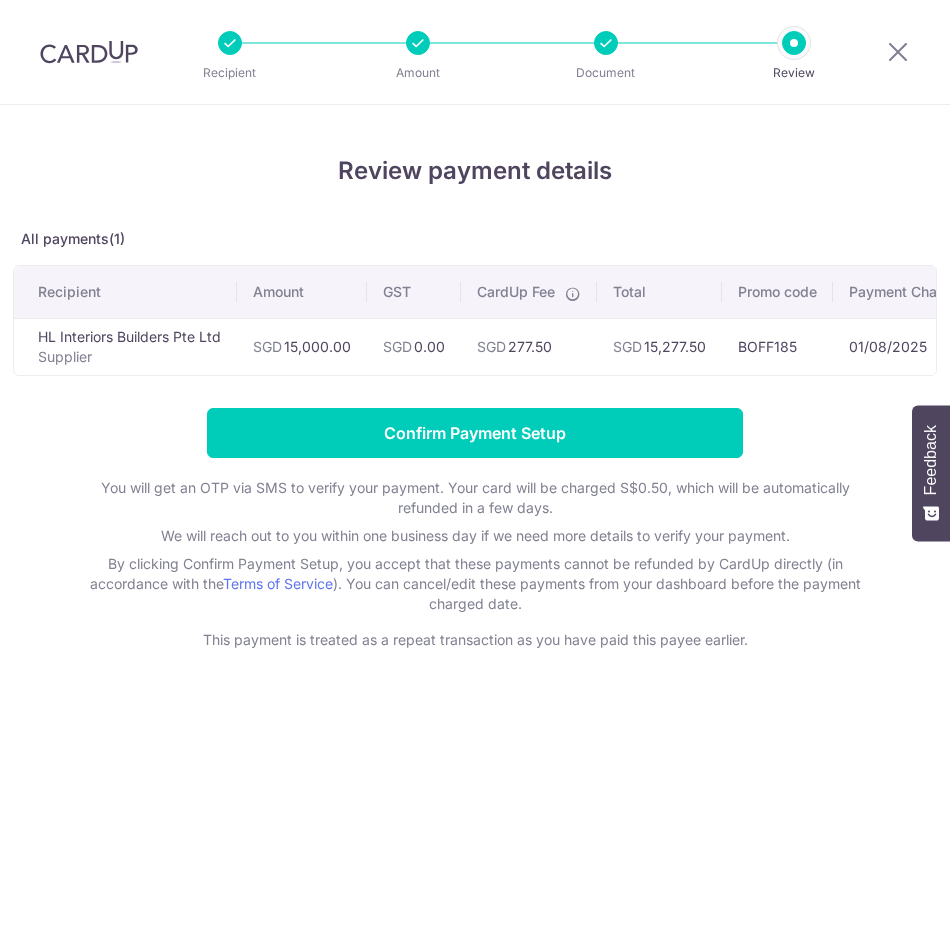 scroll, scrollTop: 0, scrollLeft: 0, axis: both 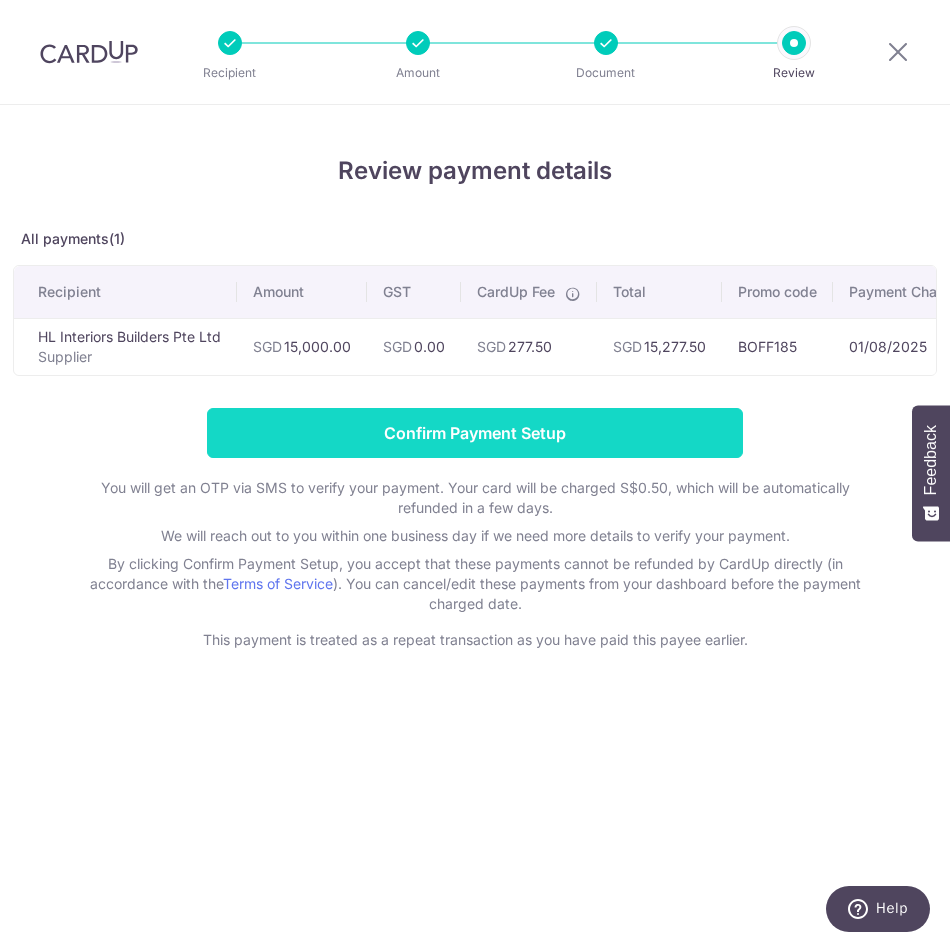 click on "Confirm Payment Setup" at bounding box center [475, 433] 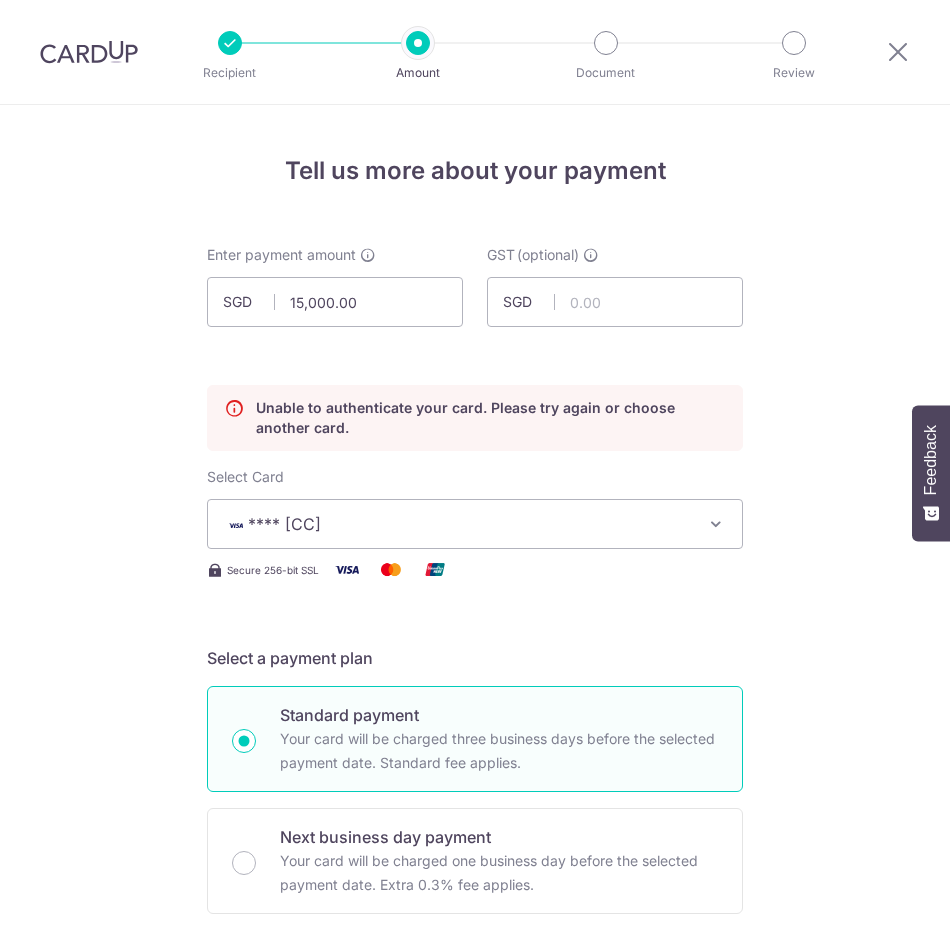 scroll, scrollTop: 0, scrollLeft: 0, axis: both 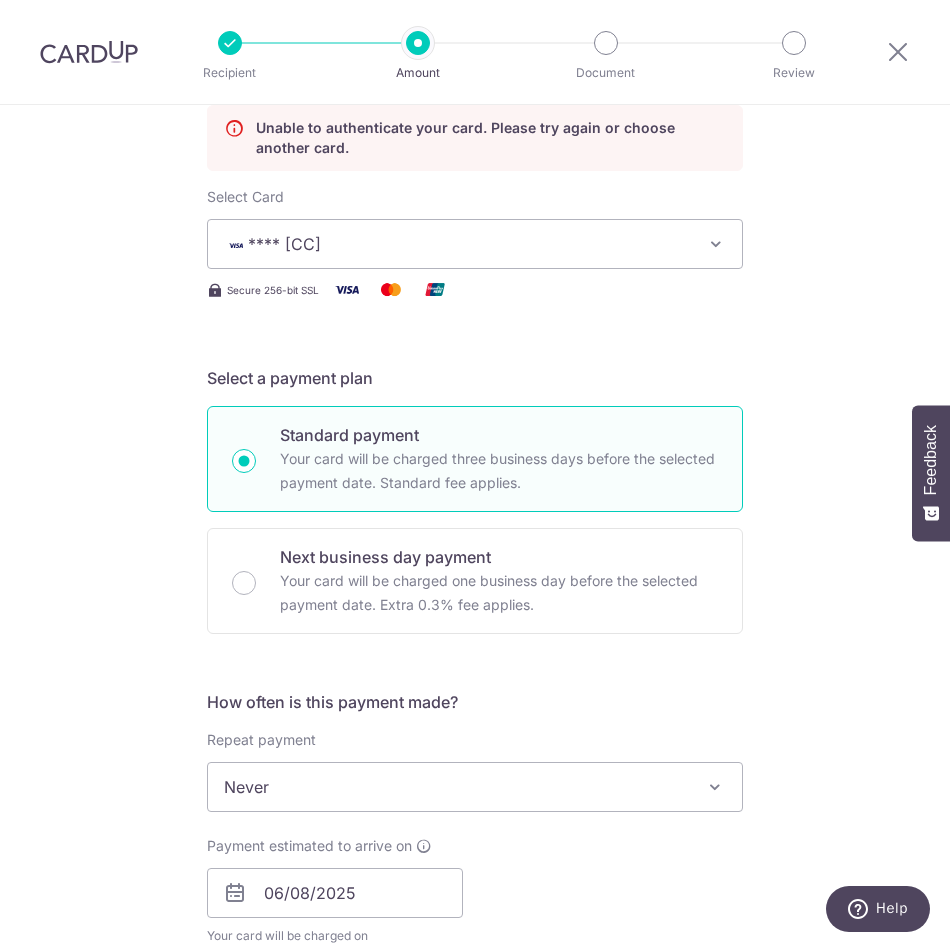 click on "**** [CC]" at bounding box center [457, 244] 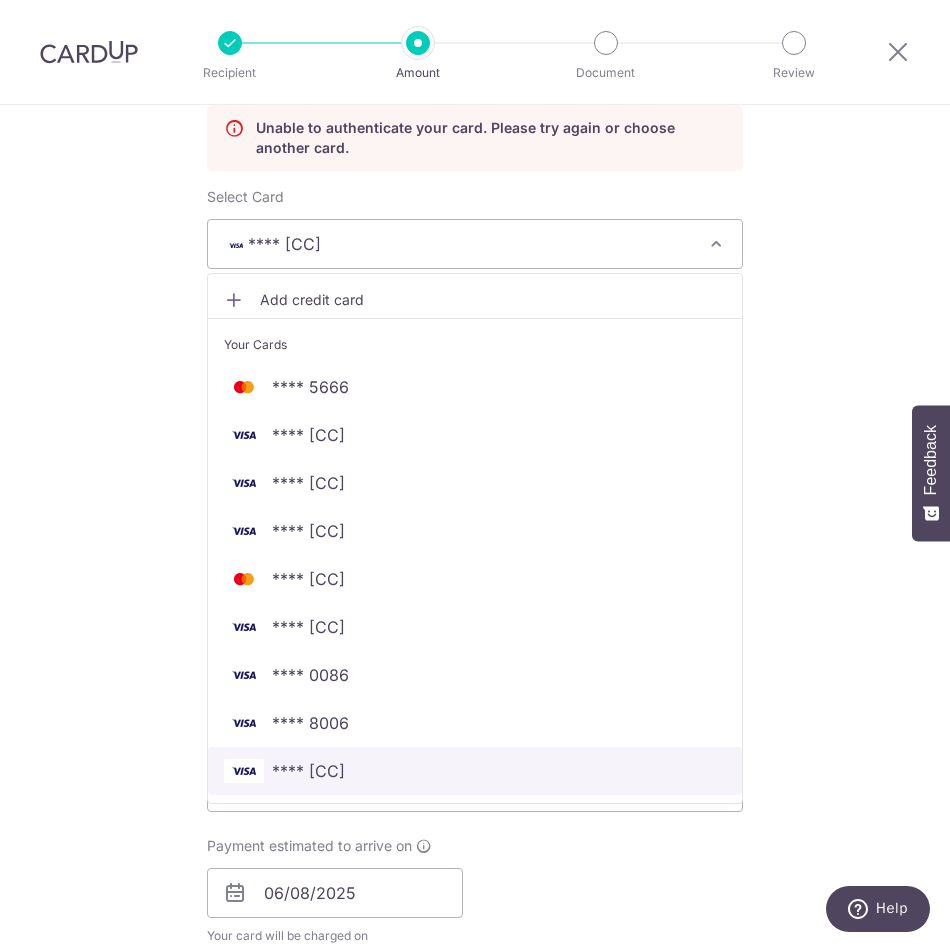 click on "**** [CC]" at bounding box center [475, 771] 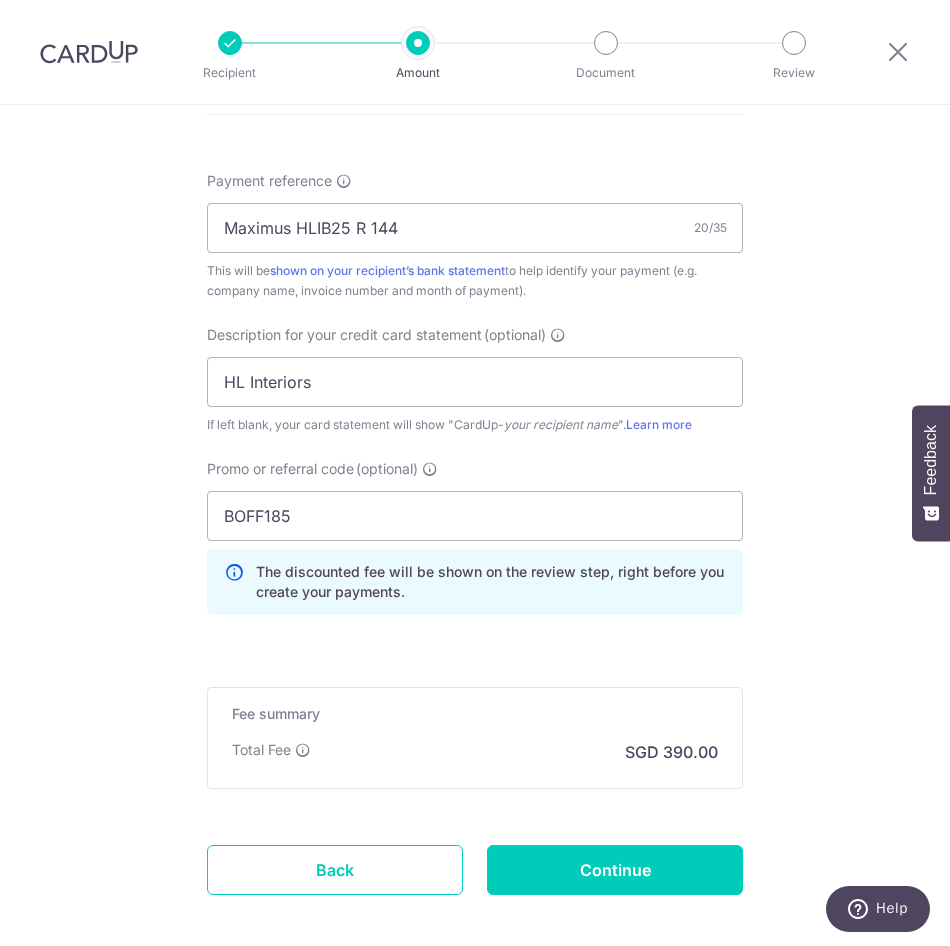 scroll, scrollTop: 1365, scrollLeft: 0, axis: vertical 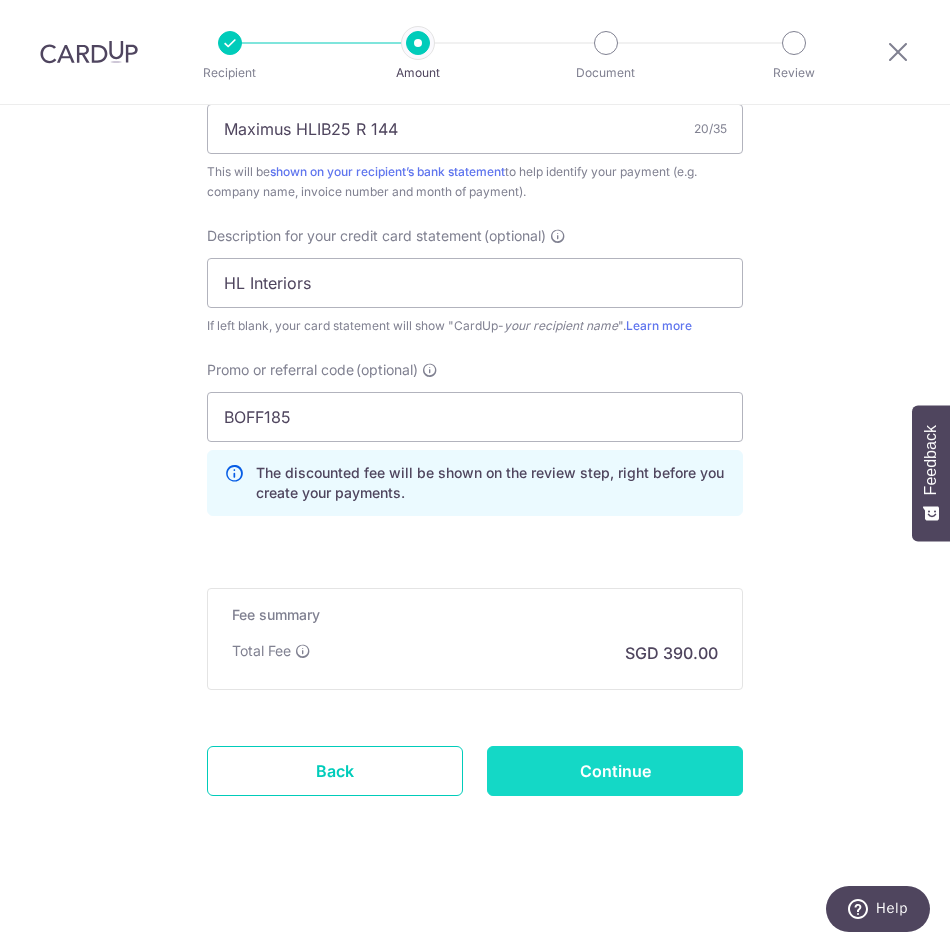 click on "Continue" at bounding box center [615, 771] 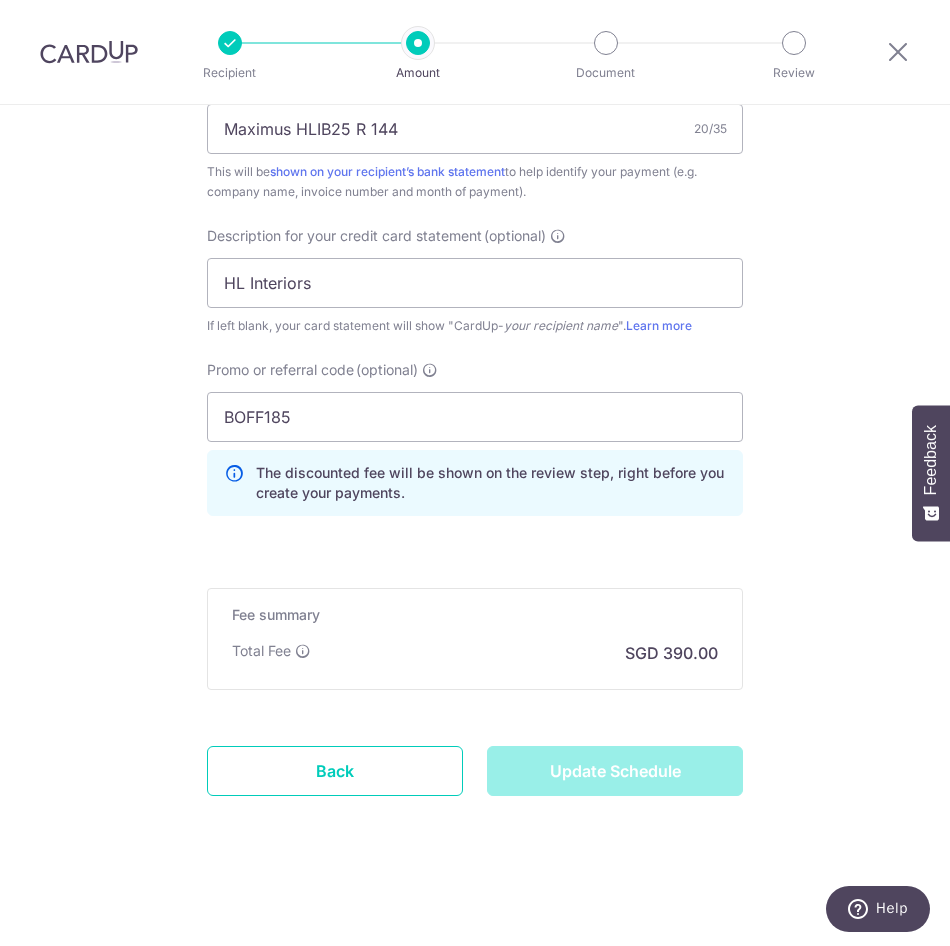 type on "Update Schedule" 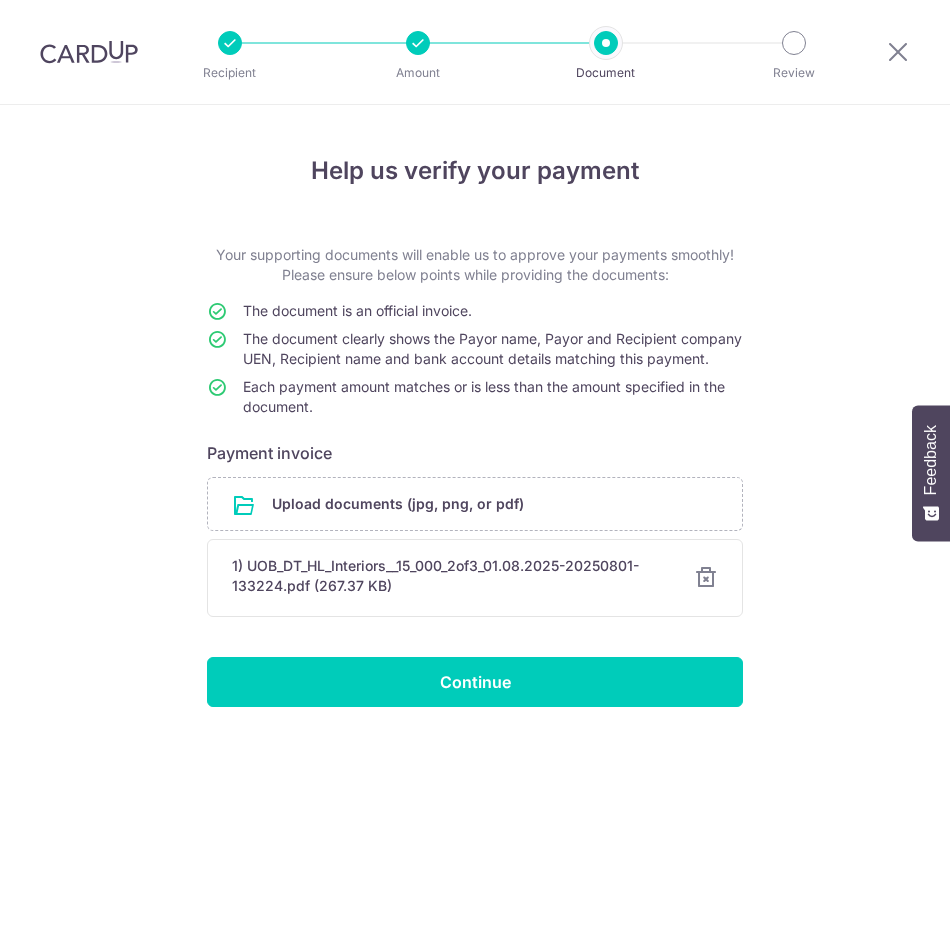 scroll, scrollTop: 0, scrollLeft: 0, axis: both 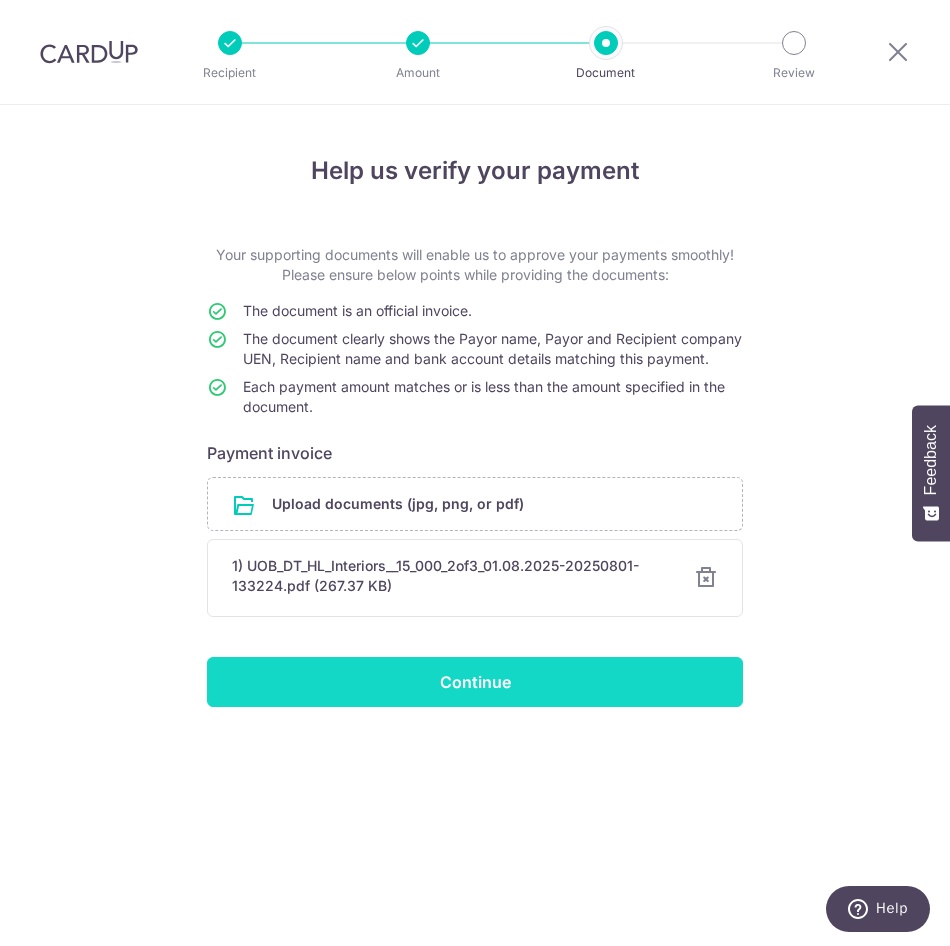click on "Continue" at bounding box center (475, 682) 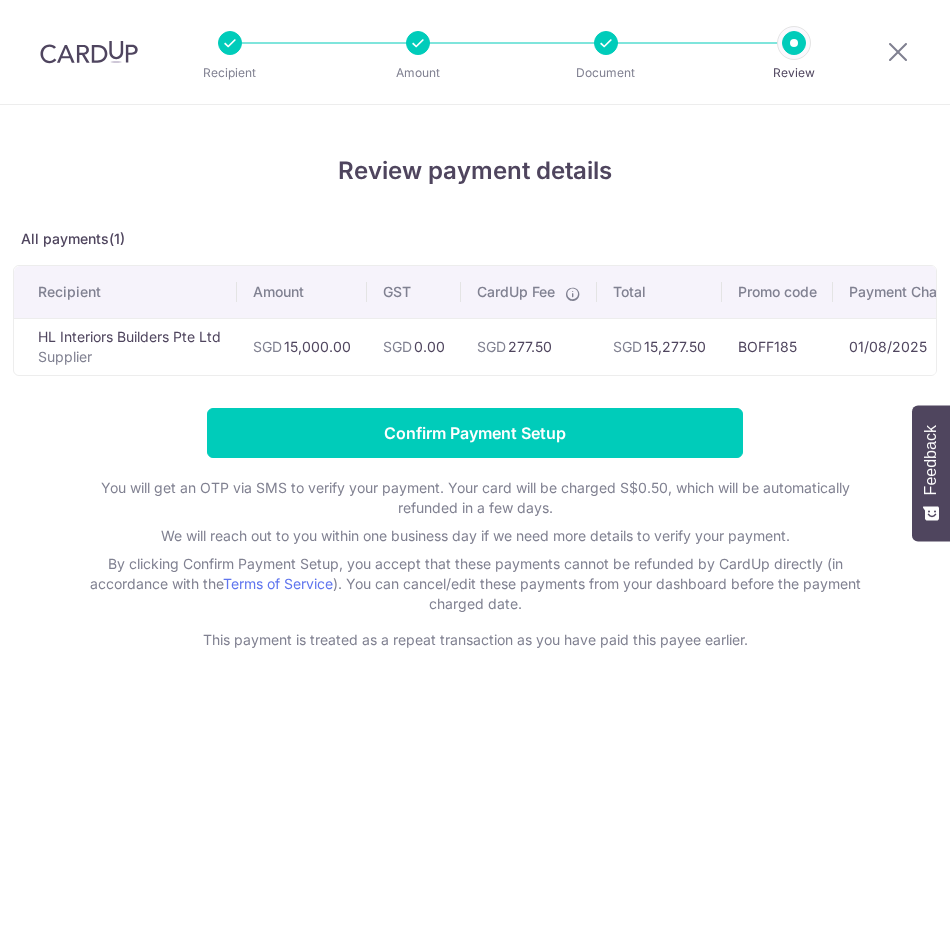 scroll, scrollTop: 0, scrollLeft: 0, axis: both 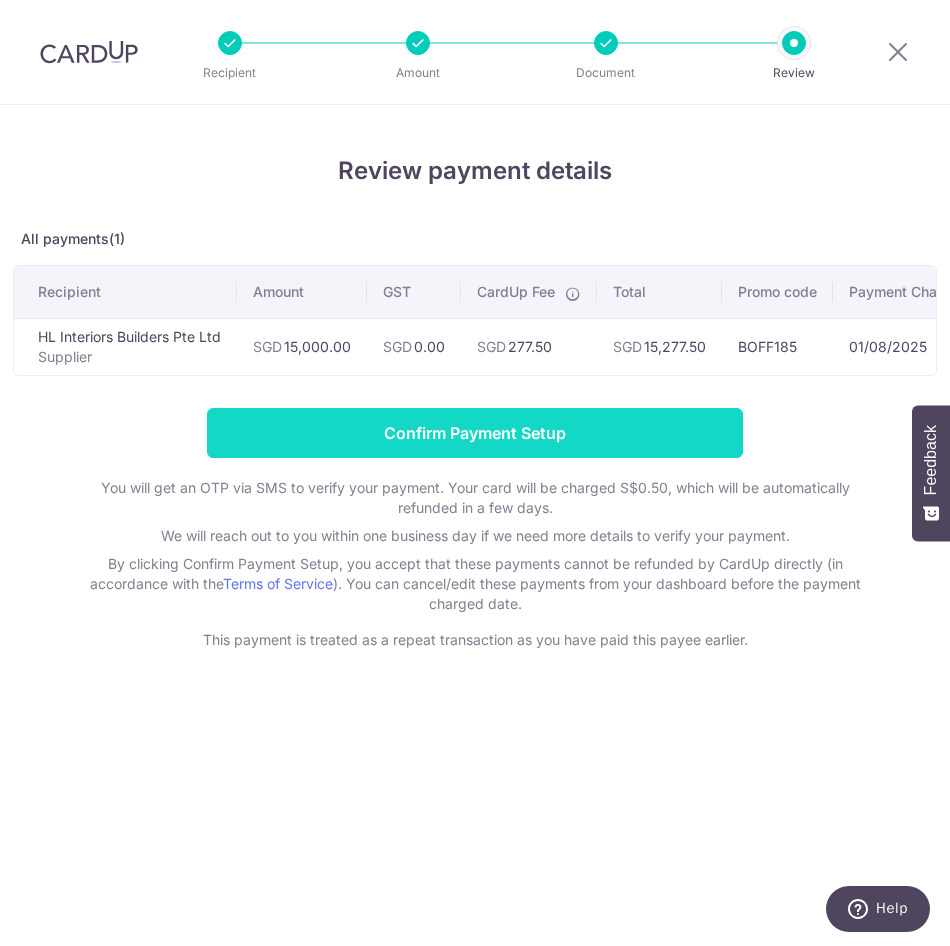 click on "Confirm Payment Setup" at bounding box center [475, 433] 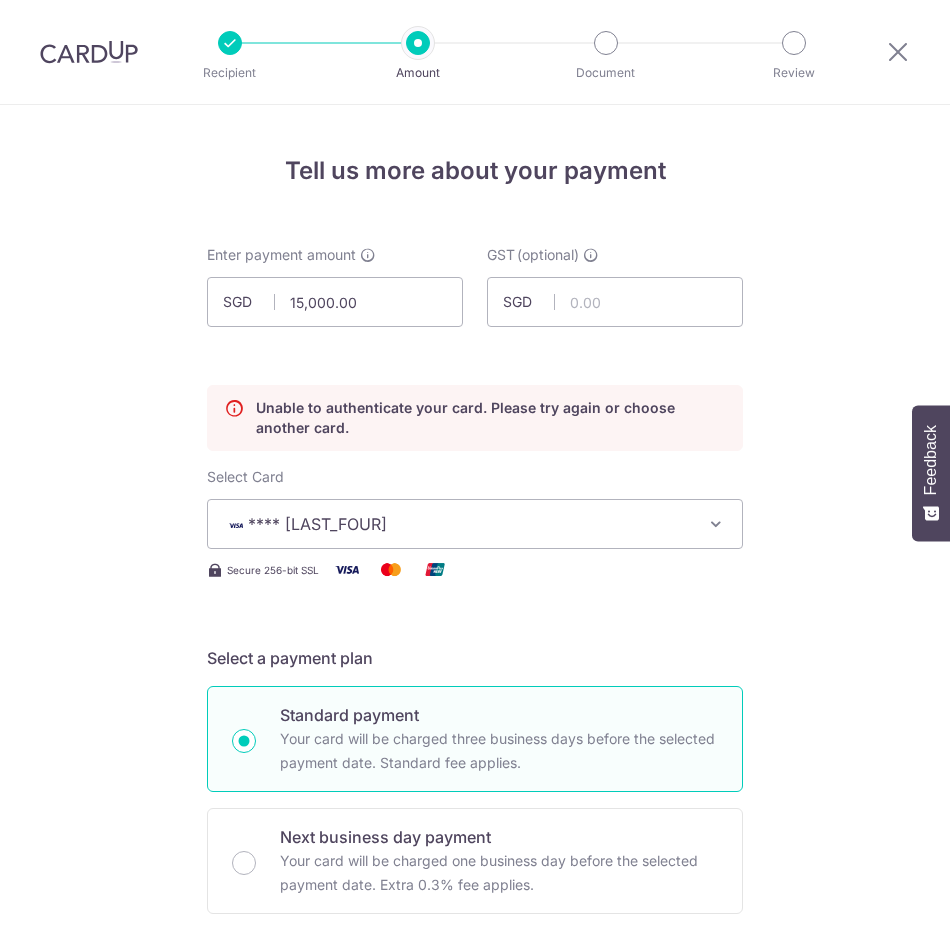 scroll, scrollTop: 0, scrollLeft: 0, axis: both 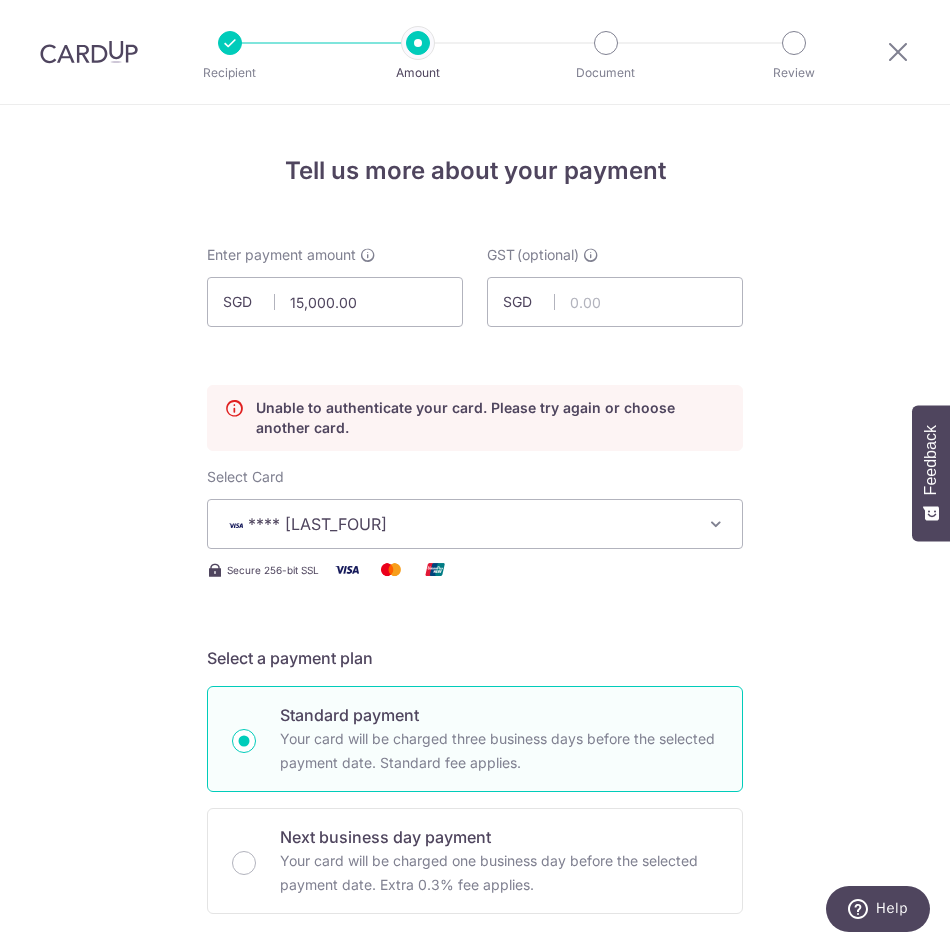 click at bounding box center (89, 52) 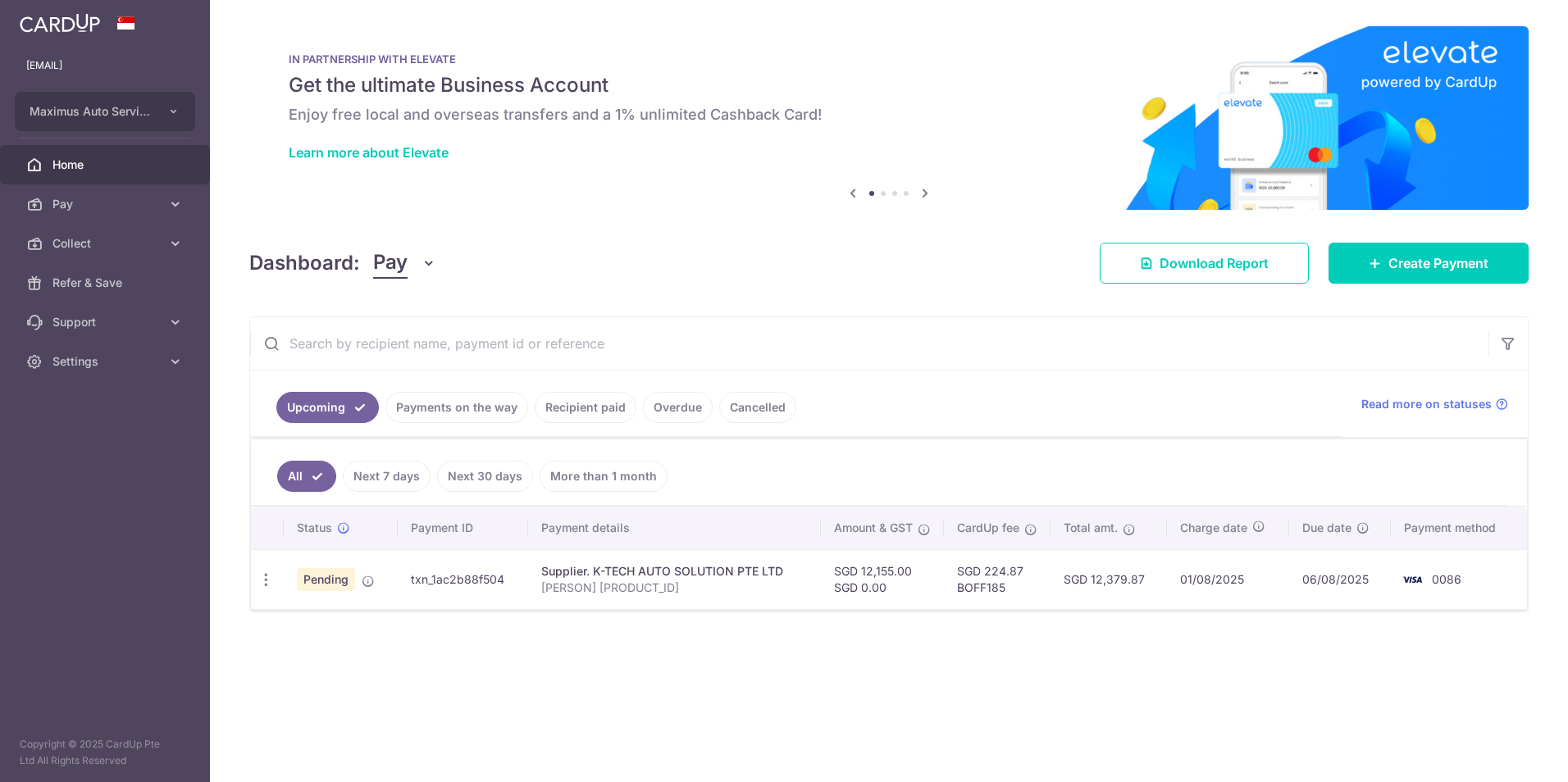 click on "Payments on the way" at bounding box center (457, 407) 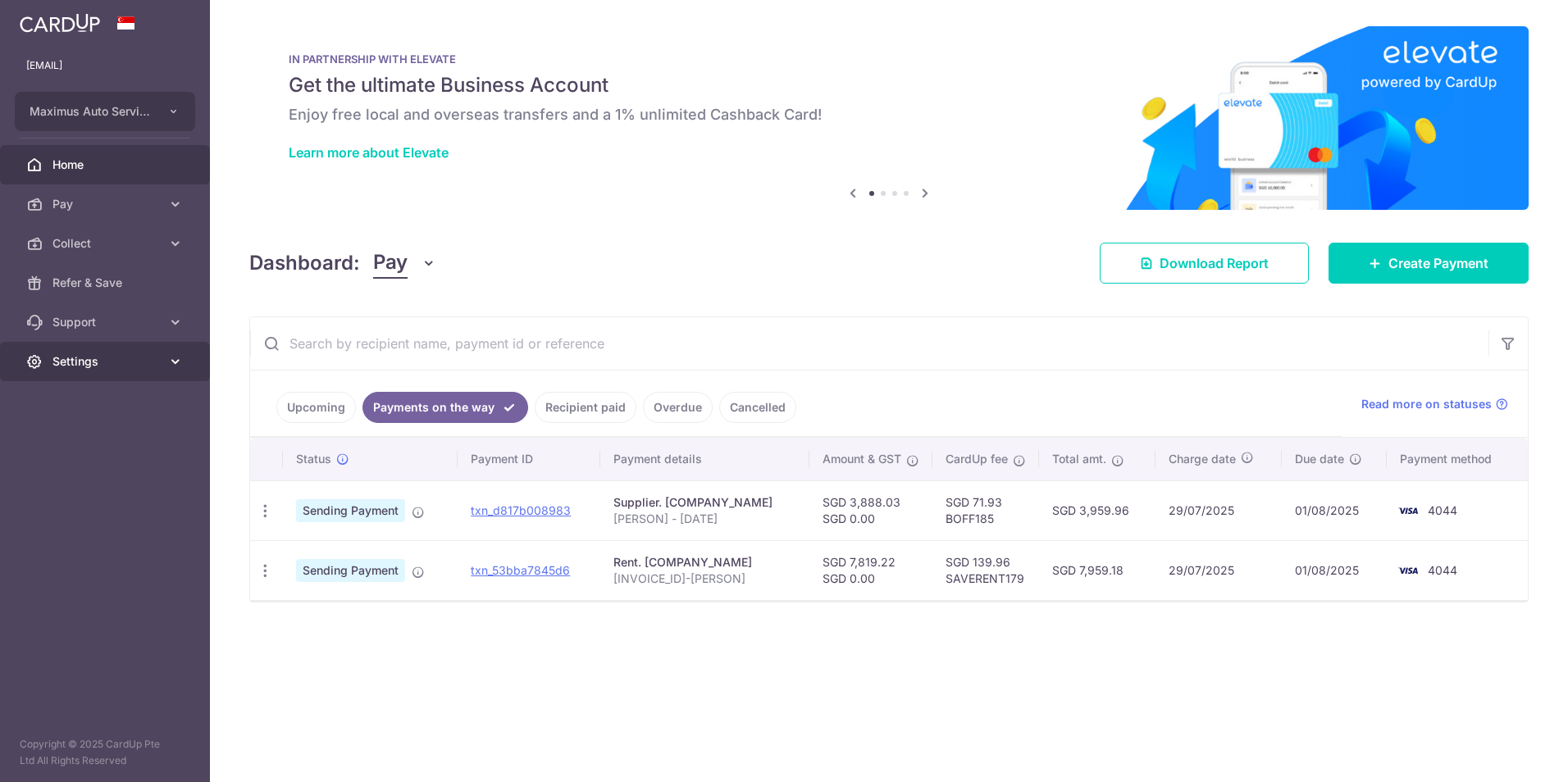 click on "Settings" at bounding box center (107, 361) 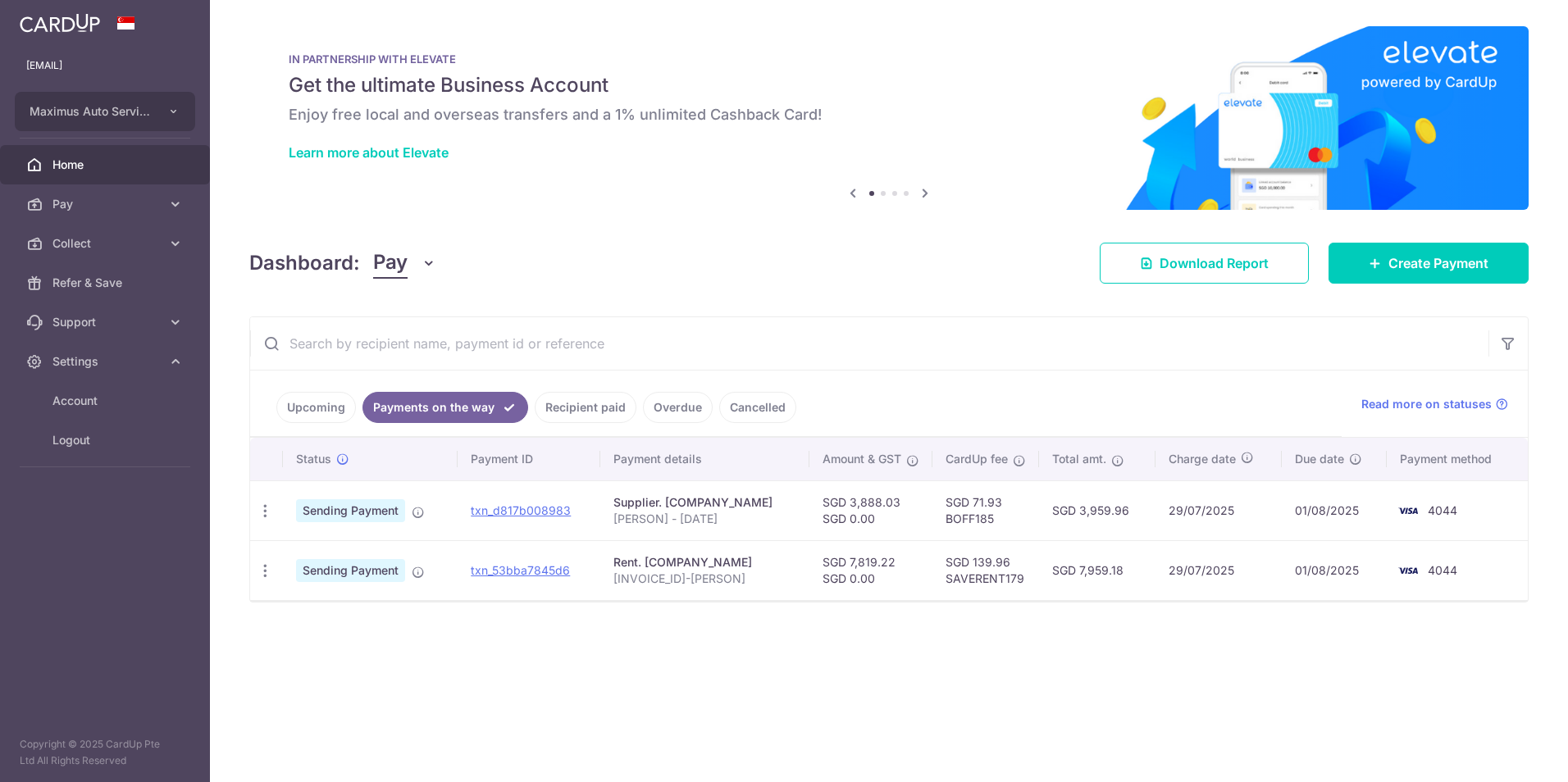 click on "Pay" at bounding box center [390, 263] 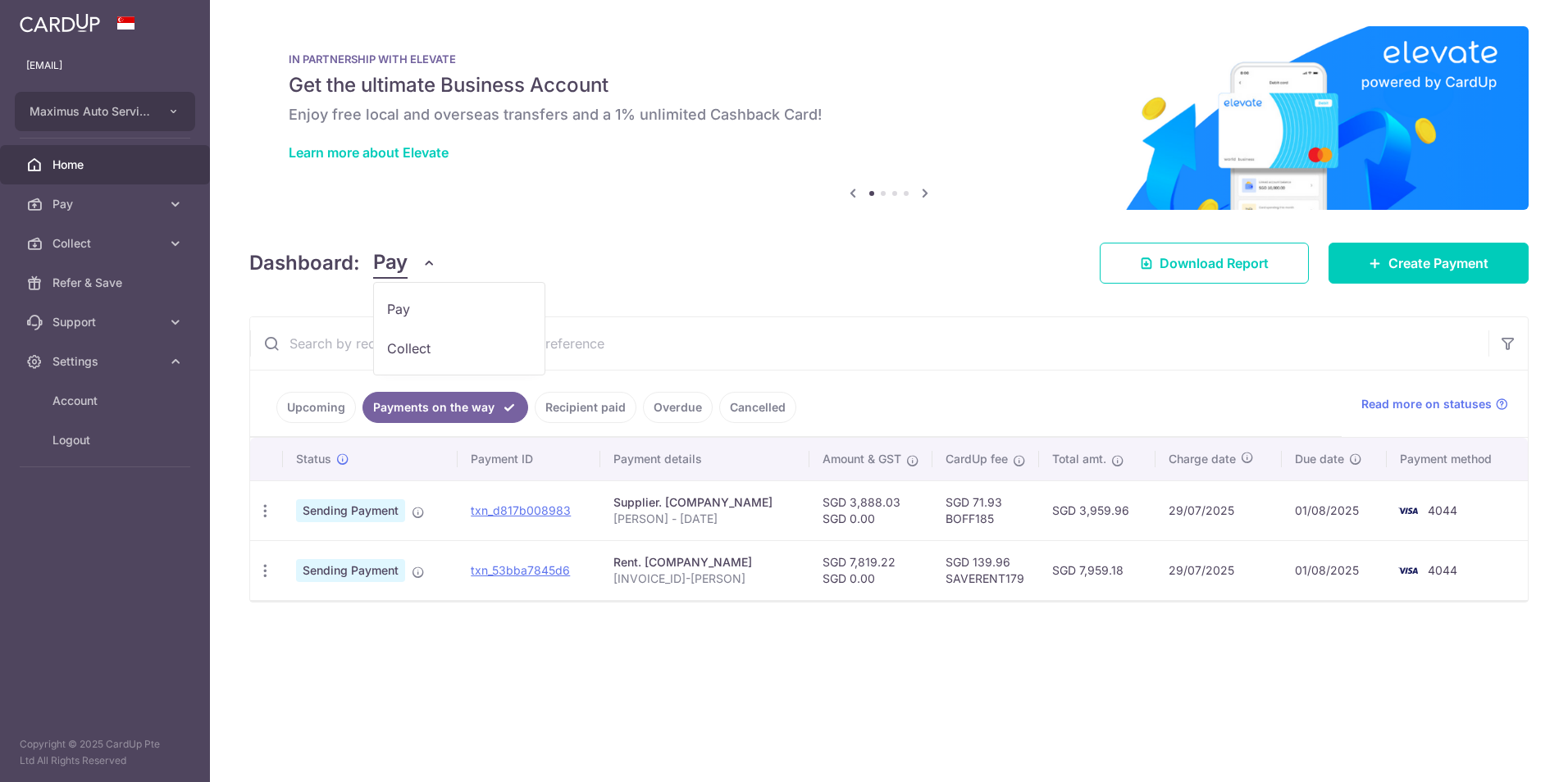 click on "Upcoming" at bounding box center (316, 407) 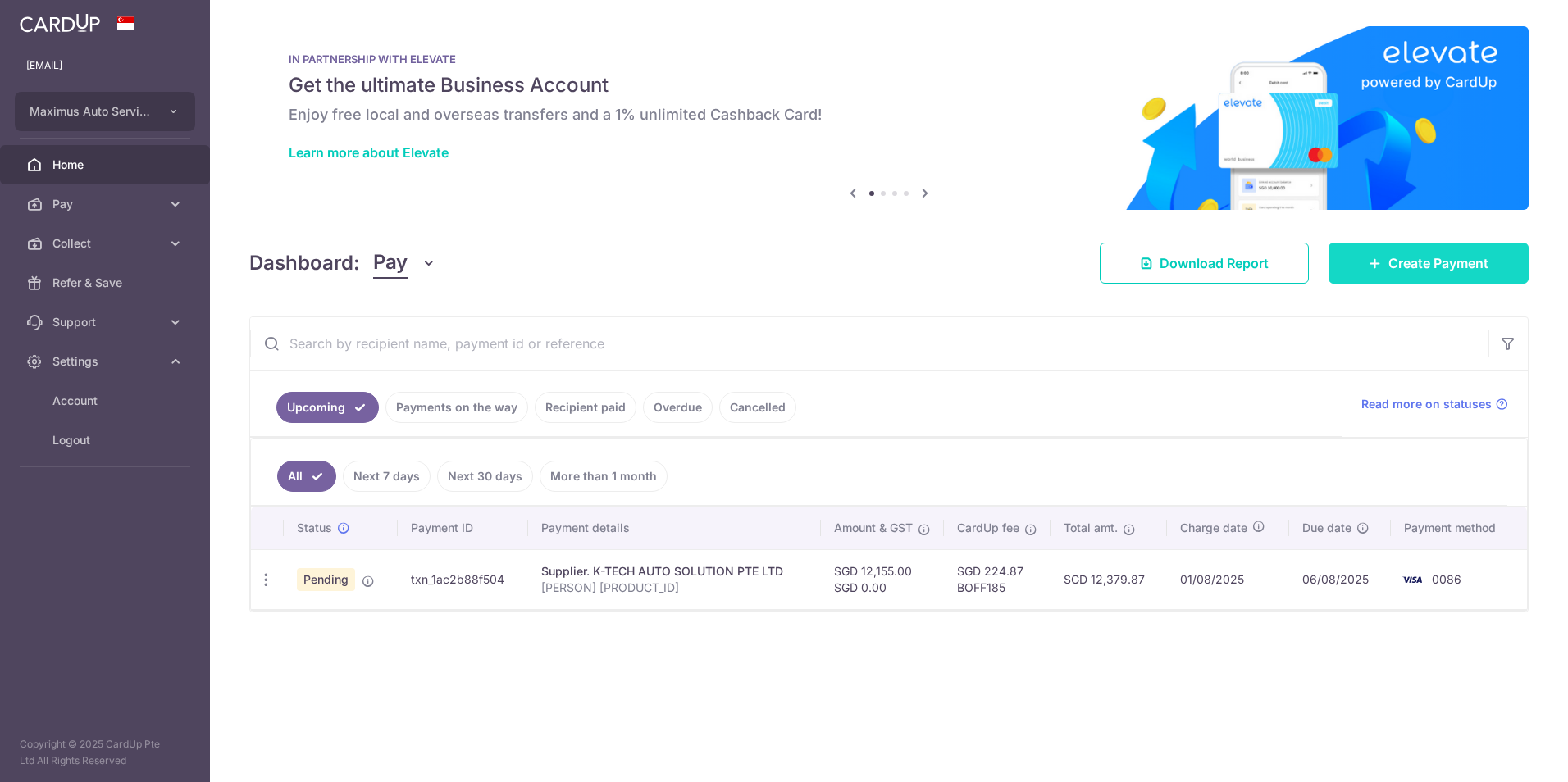 click on "Create Payment" at bounding box center (1429, 263) 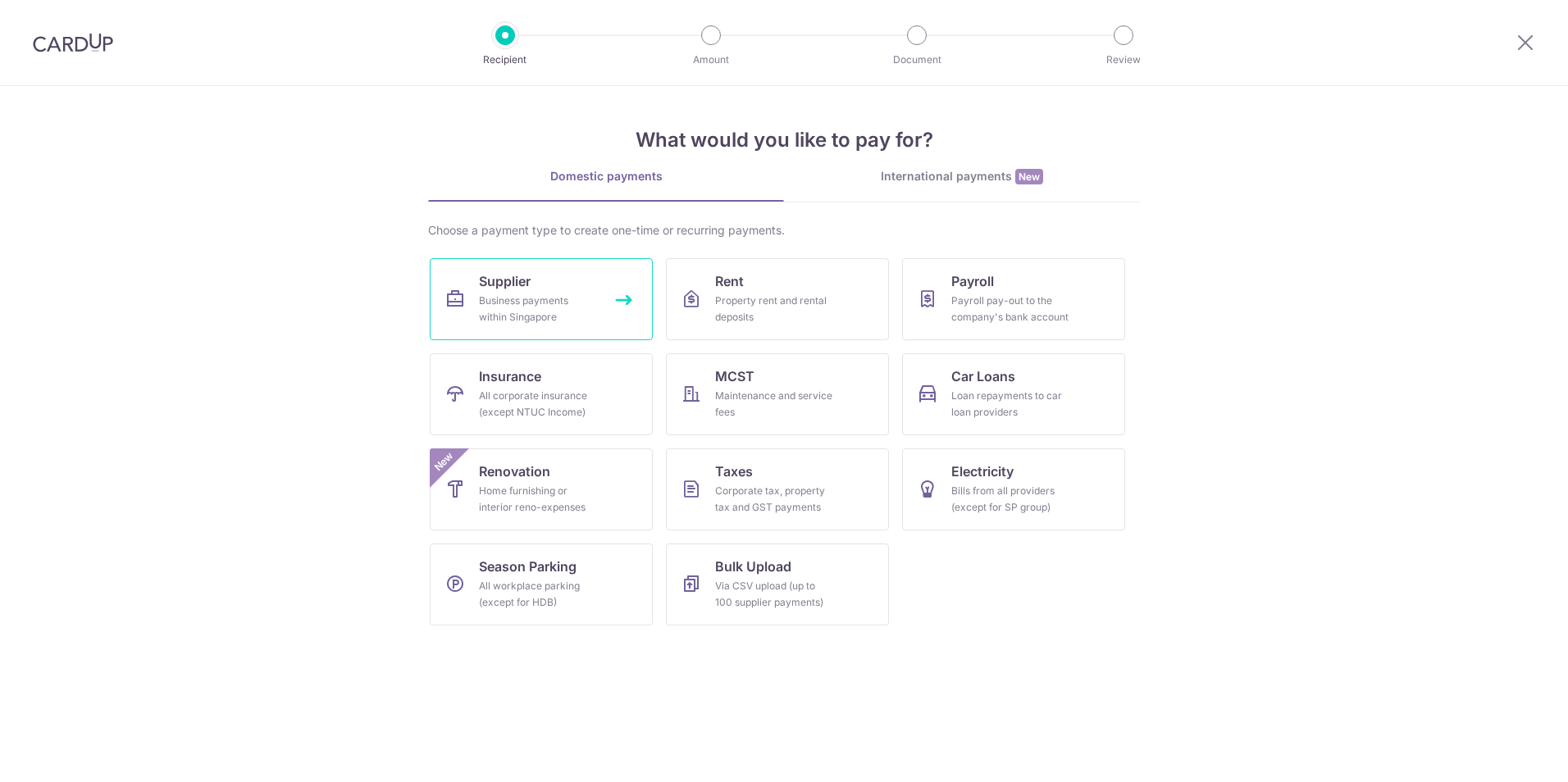 click on "Business payments within Singapore" at bounding box center (538, 309) 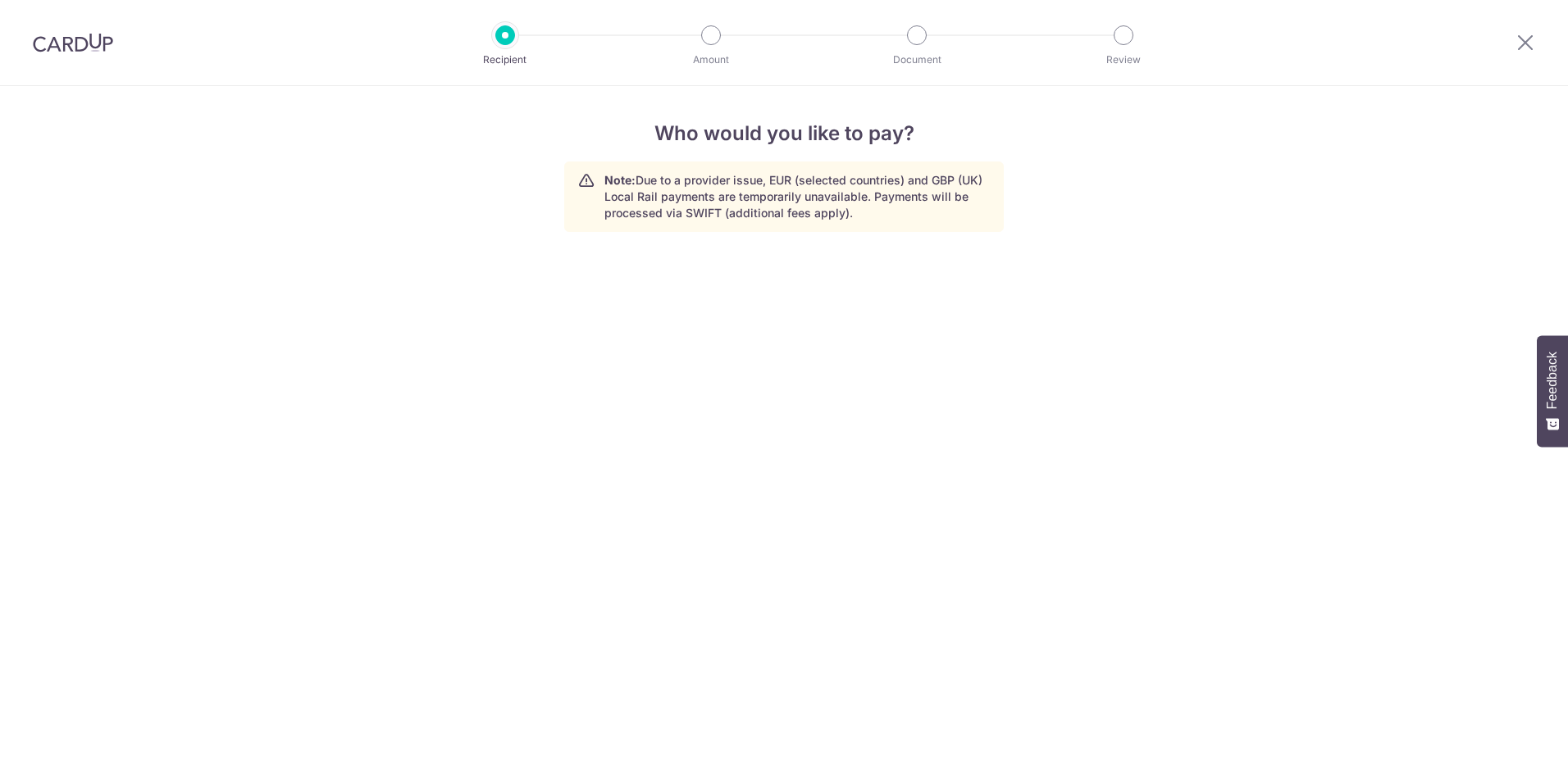 scroll, scrollTop: 0, scrollLeft: 0, axis: both 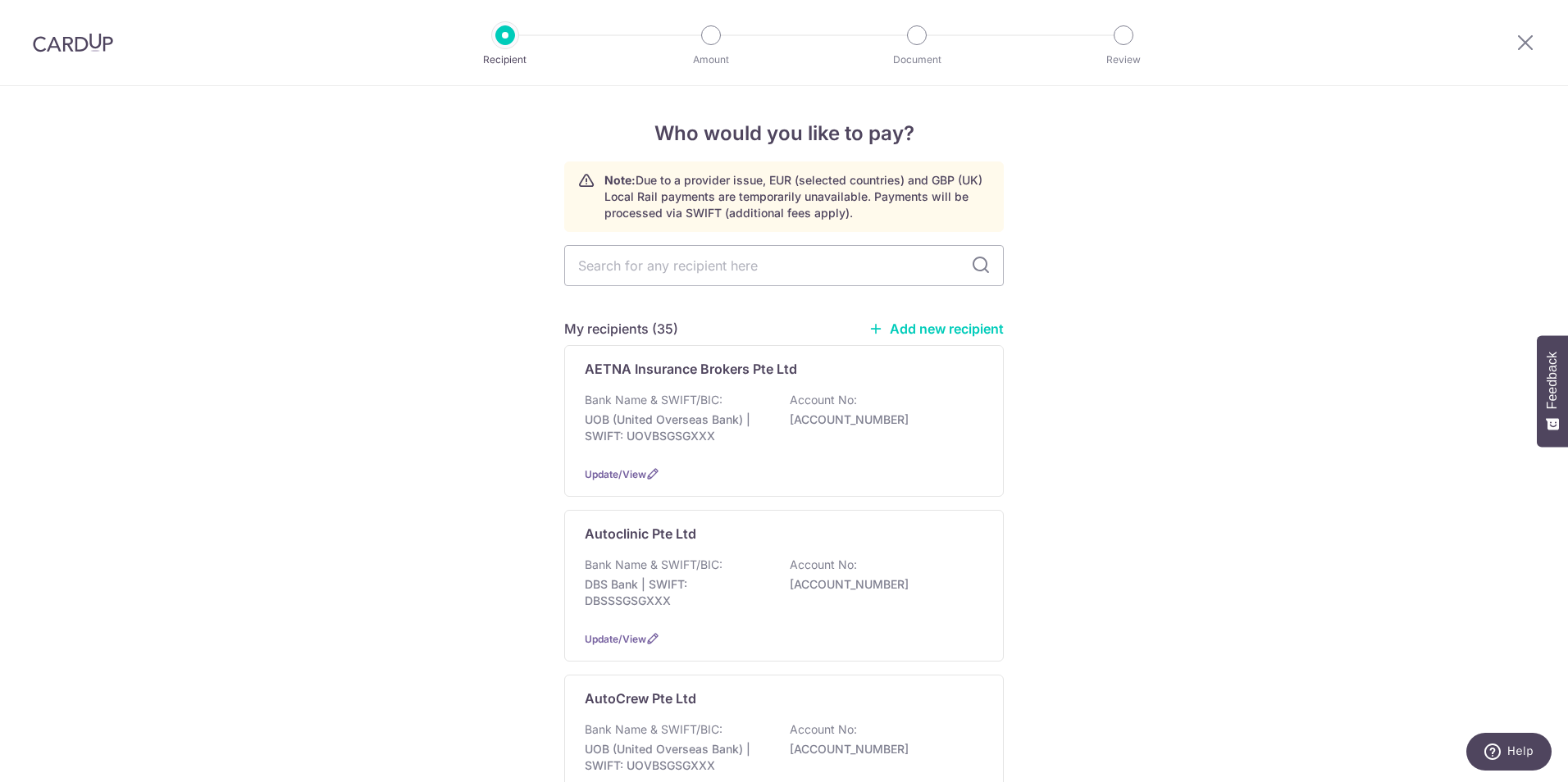 click on "Who would you like to pay?
Note:  Due to a provider issue, EUR (selected countries) and GBP (UK) Local Rail payments are temporarily unavailable. Payments will be processed via SWIFT (additional fees apply).
My recipients (35)
Add new recipient
AETNA Insurance Brokers Pte Ltd
Bank Name & SWIFT/BIC:
UOB (United Overseas Bank) | SWIFT: UOVBSGSGXXX
Account No:
3643076932
Update/View
Autoclinic Pte Ltd
Bank Name & SWIFT/BIC:" at bounding box center (784, 2259) 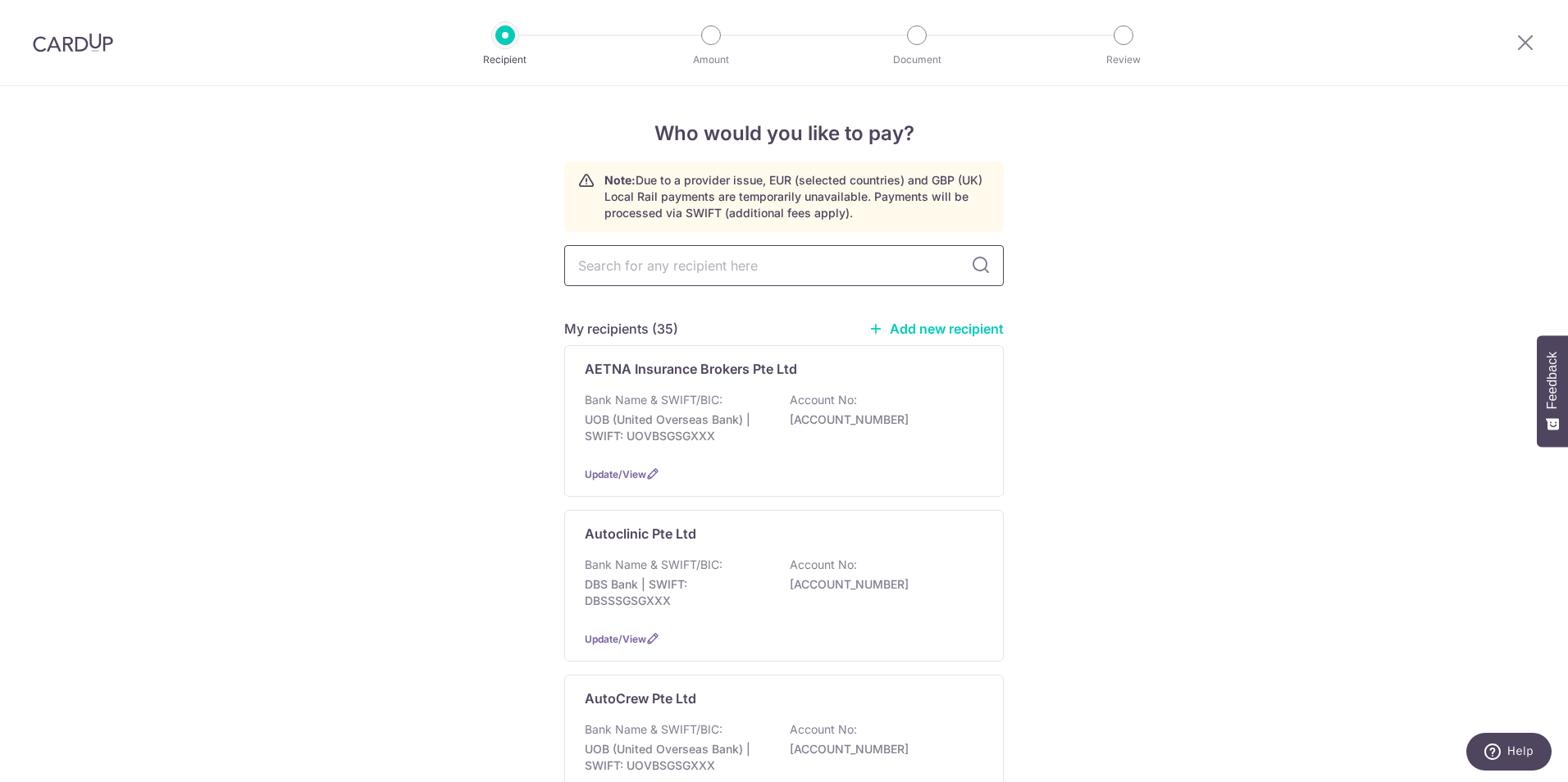 click at bounding box center (784, 266) 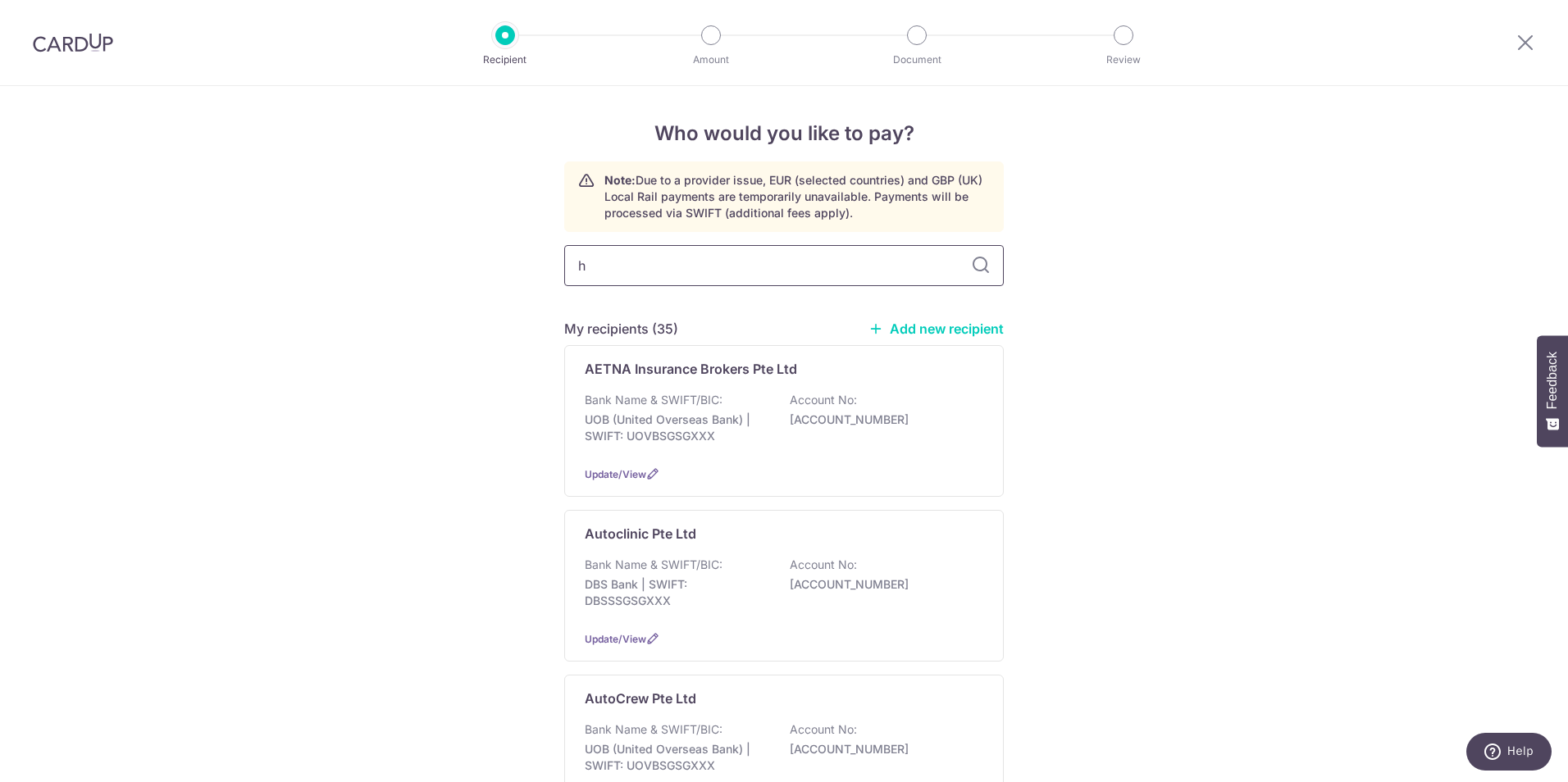 type on "hl" 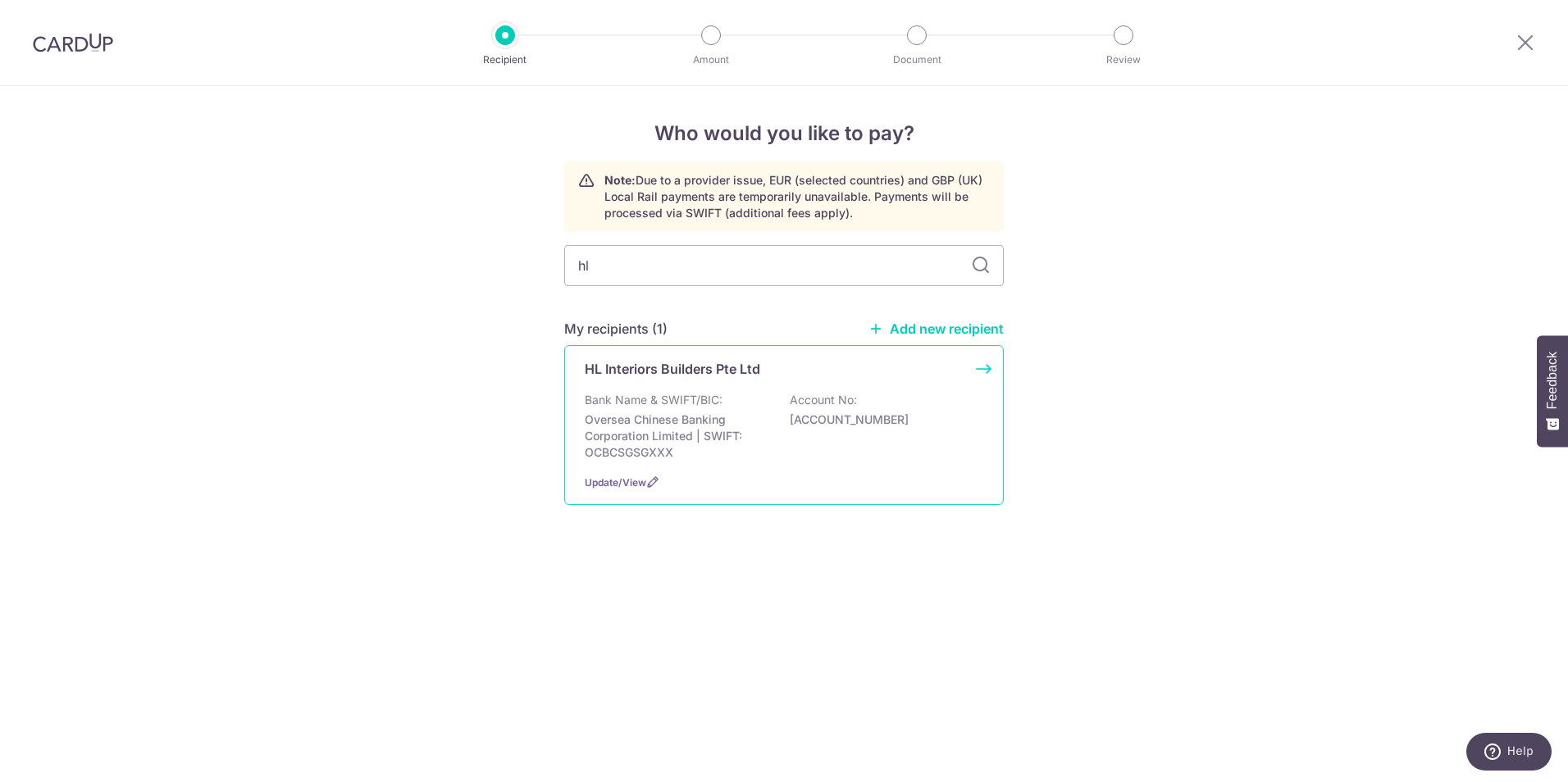 click on "Bank Name & SWIFT/BIC:
Oversea Chinese Banking Corporation Limited | SWIFT: OCBCSGSGXXX
Account No:
588034033001" at bounding box center (784, 426) 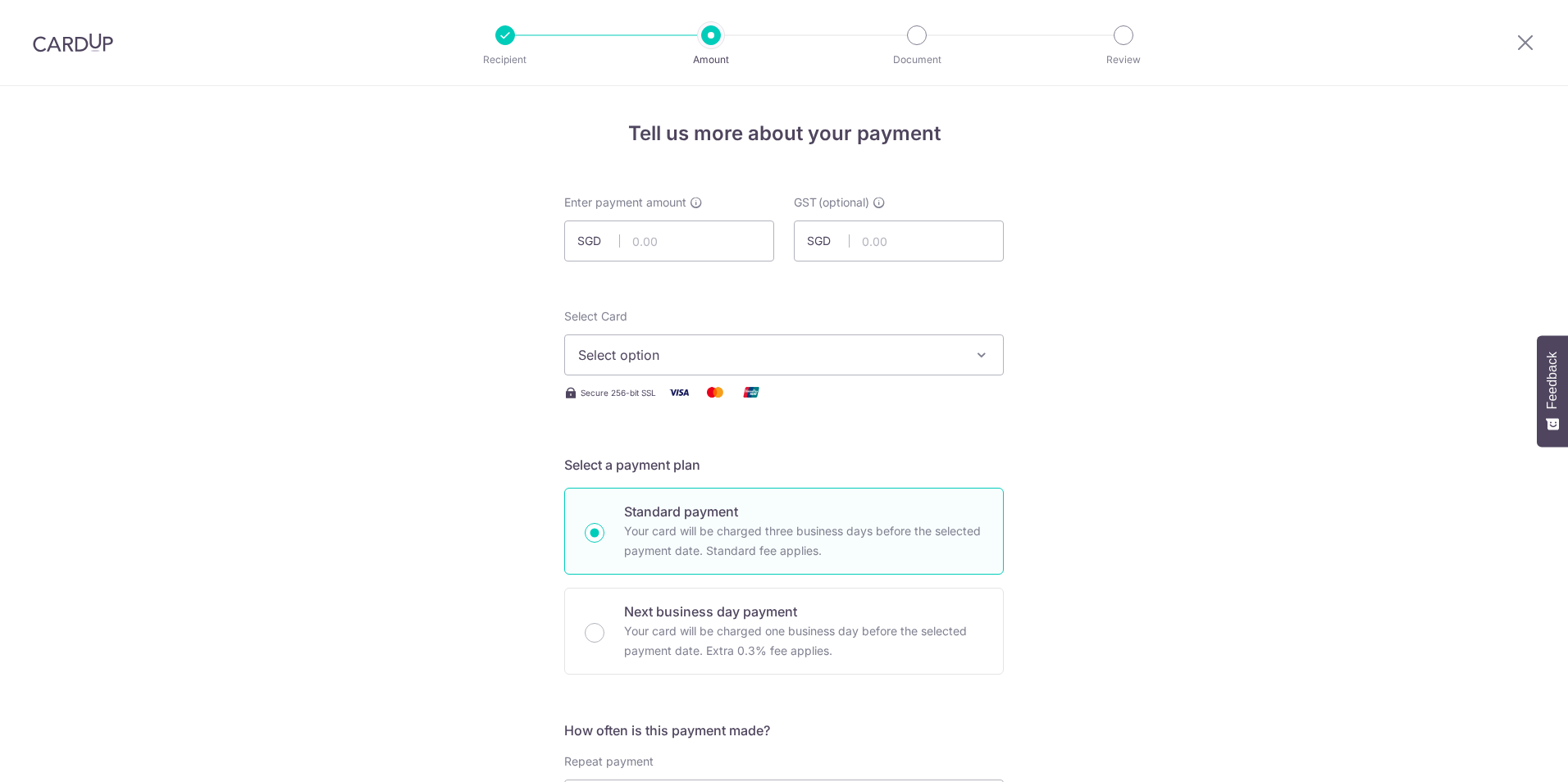 scroll, scrollTop: 0, scrollLeft: 0, axis: both 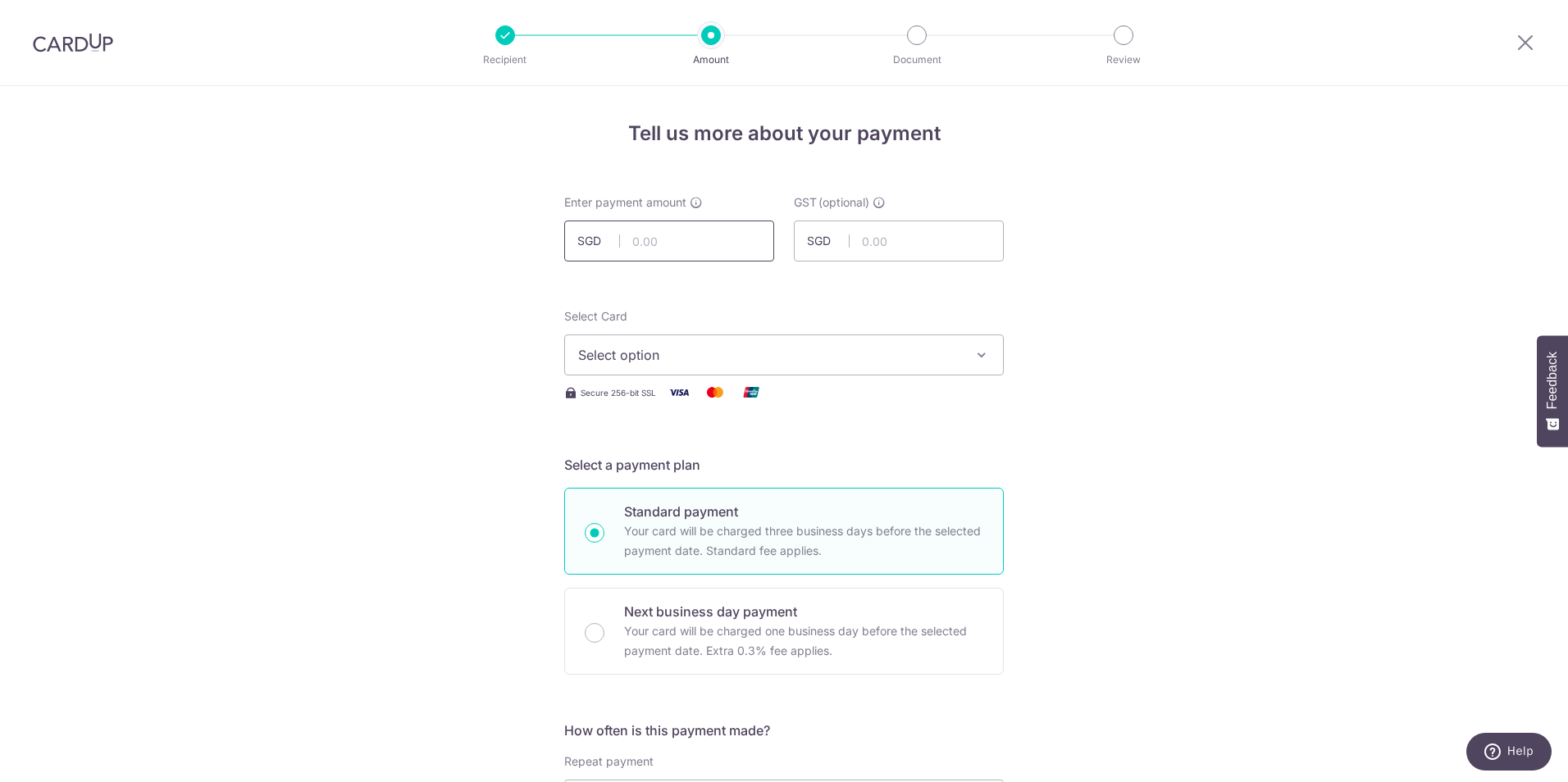 click at bounding box center (669, 241) 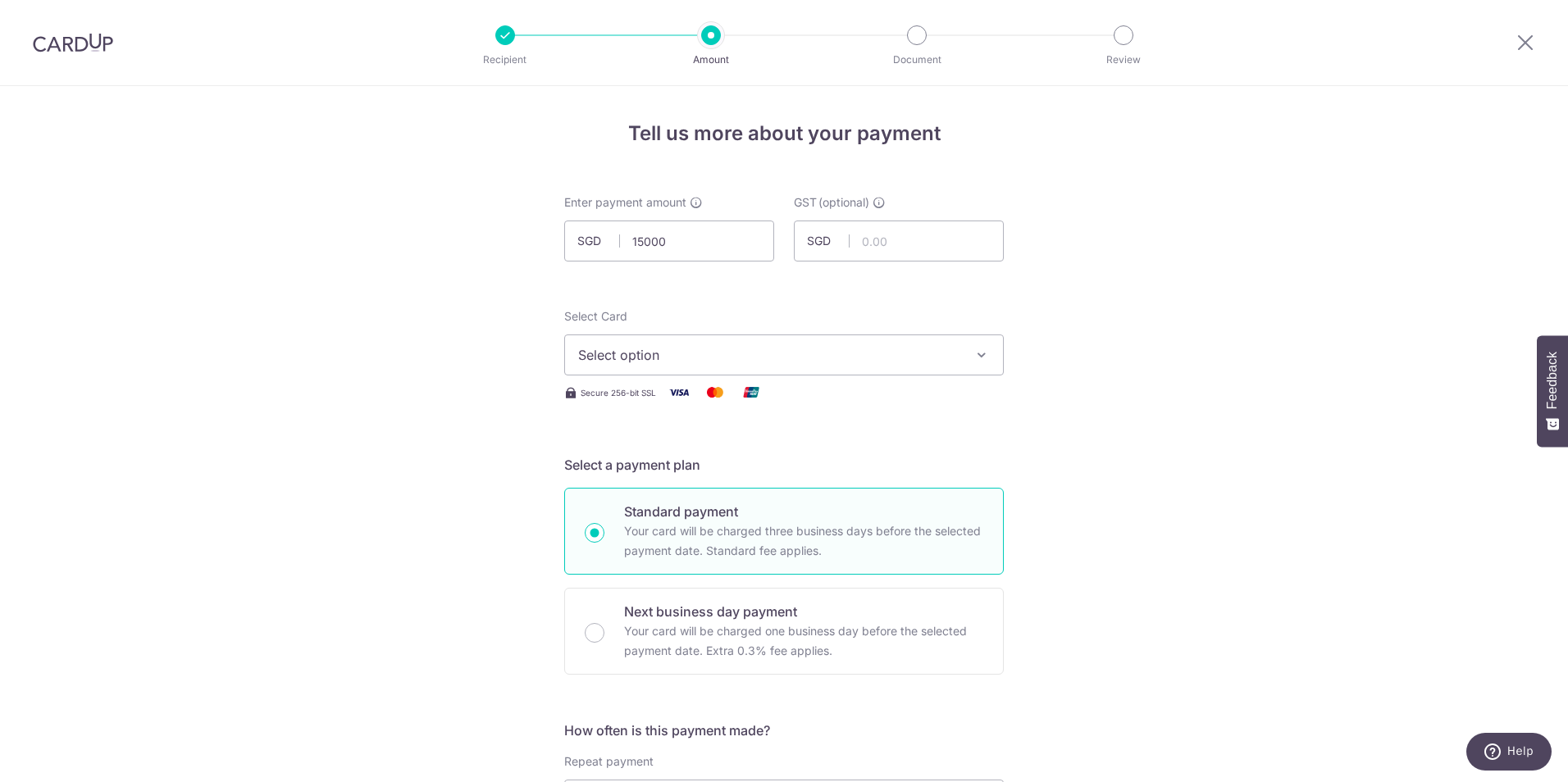 type on "15,000.00" 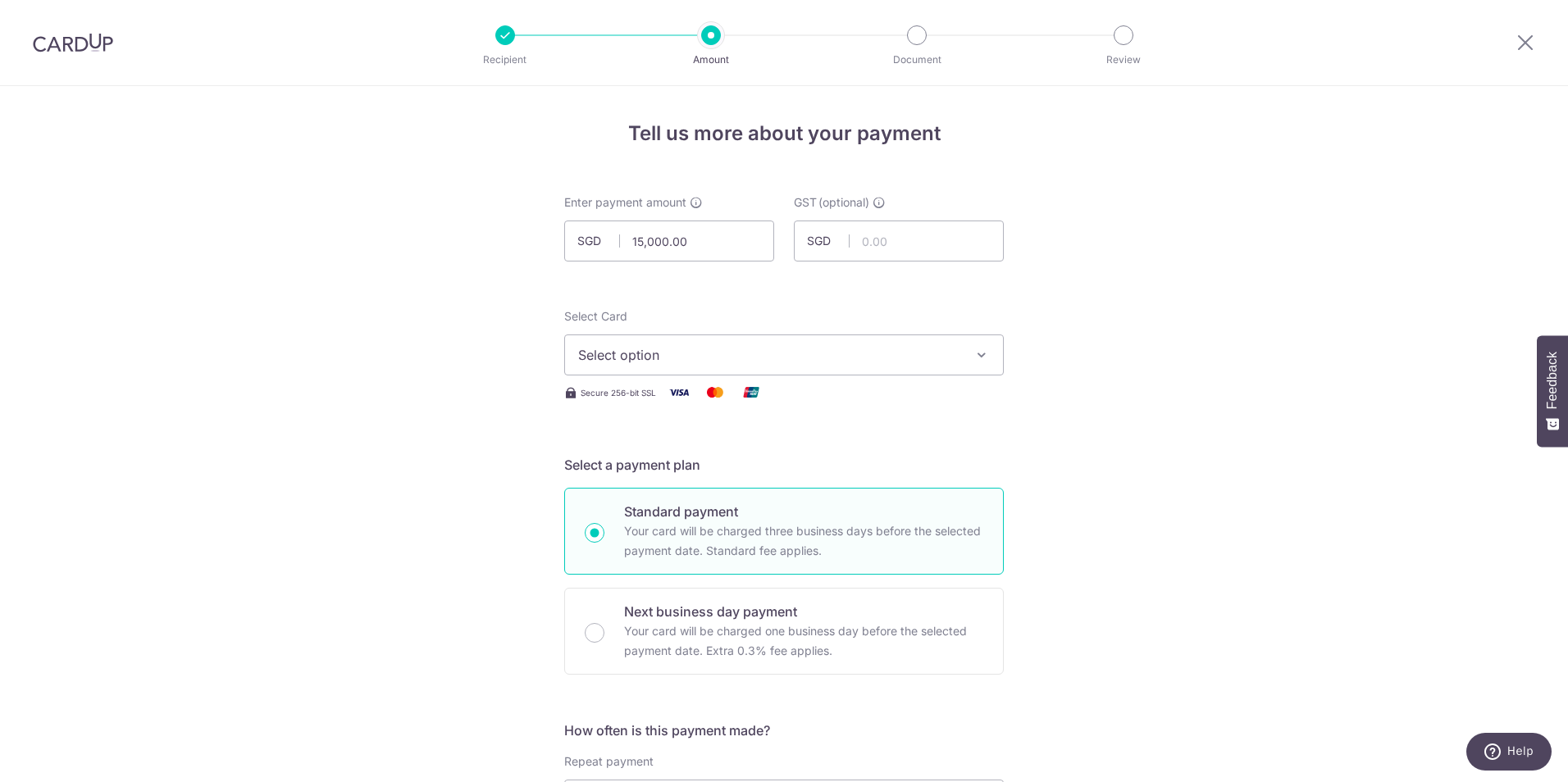 click on "Select option" at bounding box center [769, 355] 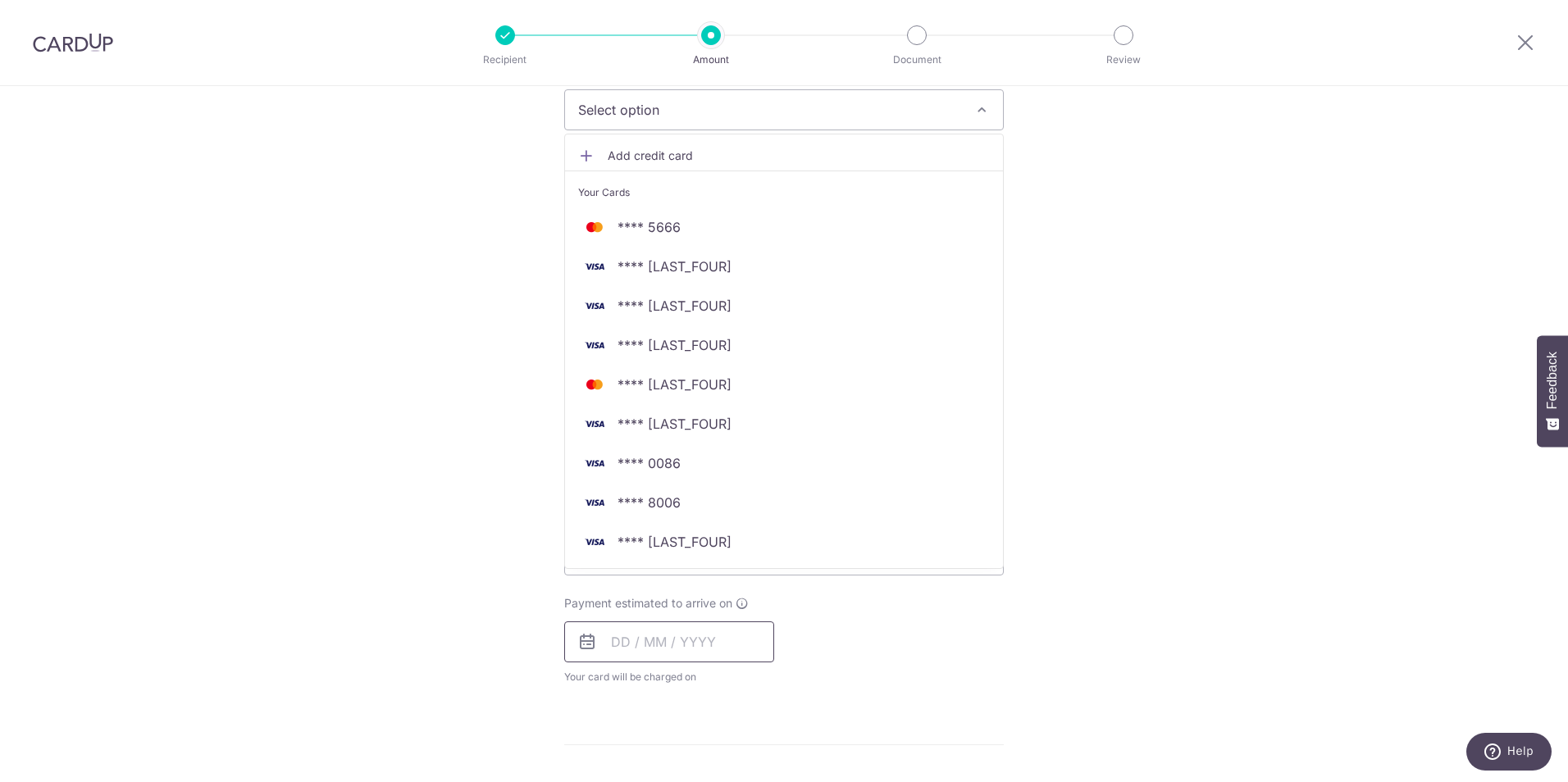 scroll, scrollTop: 246, scrollLeft: 0, axis: vertical 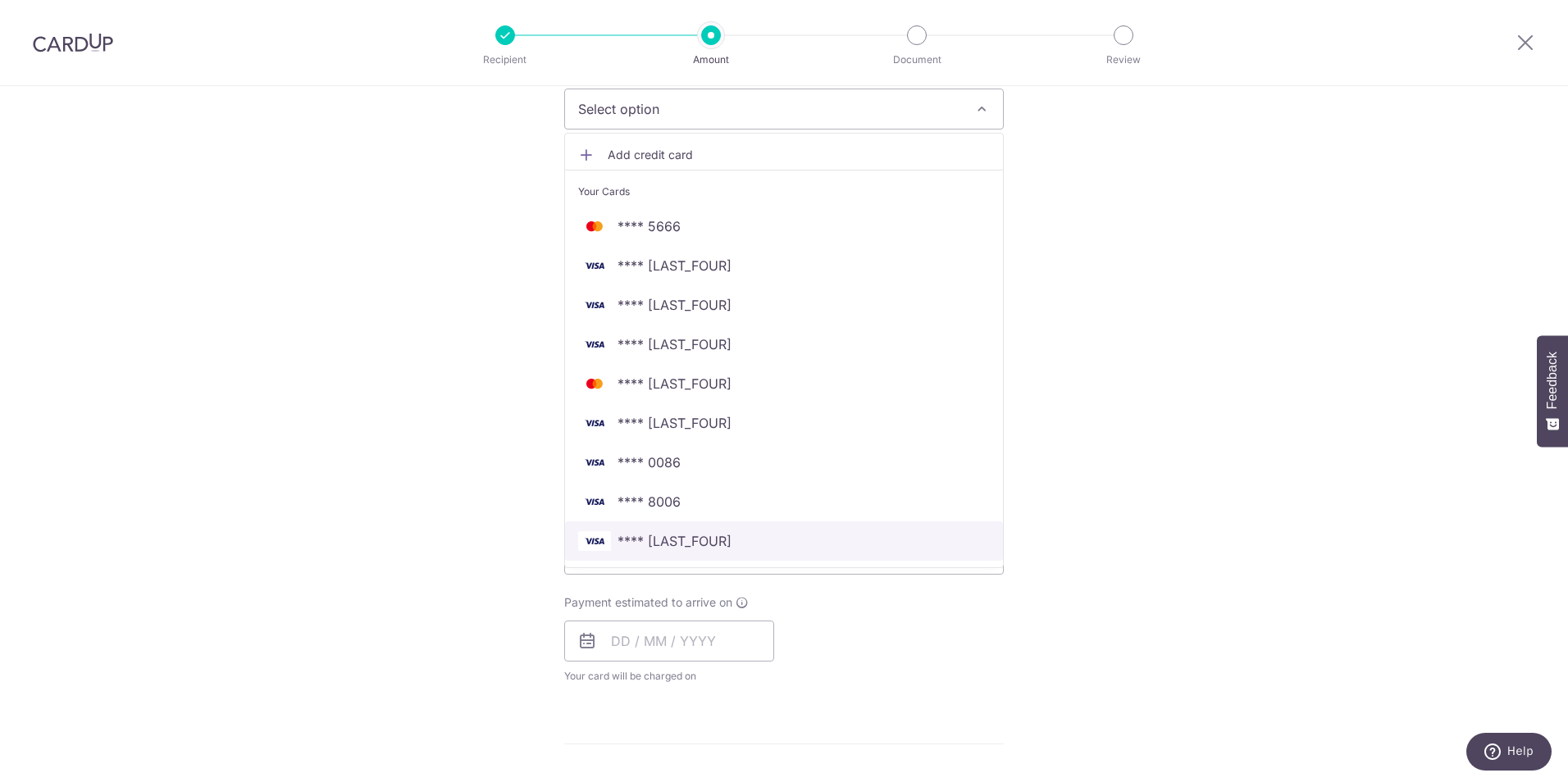 click on "**** 3631" at bounding box center [674, 541] 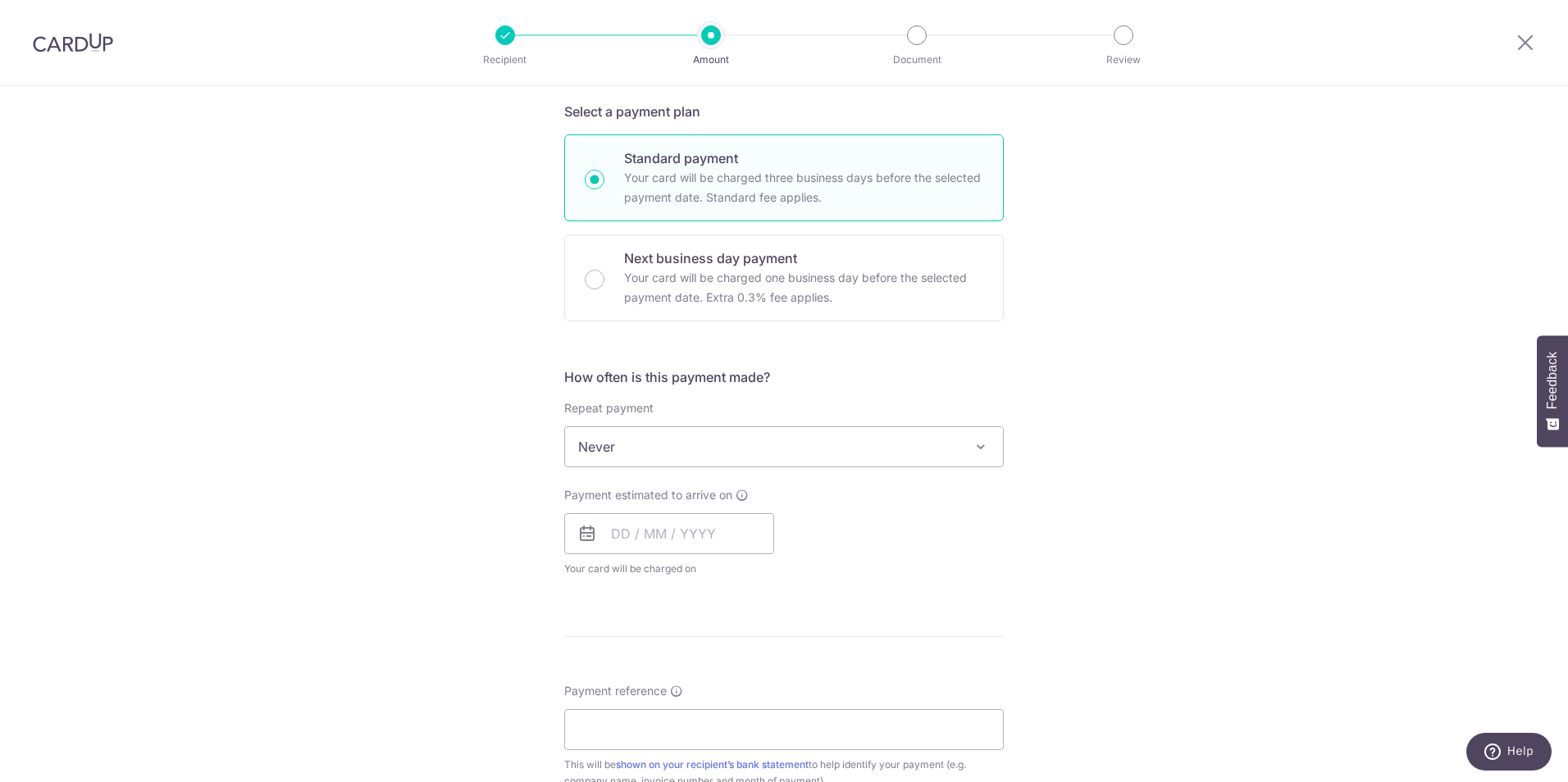 scroll, scrollTop: 574, scrollLeft: 0, axis: vertical 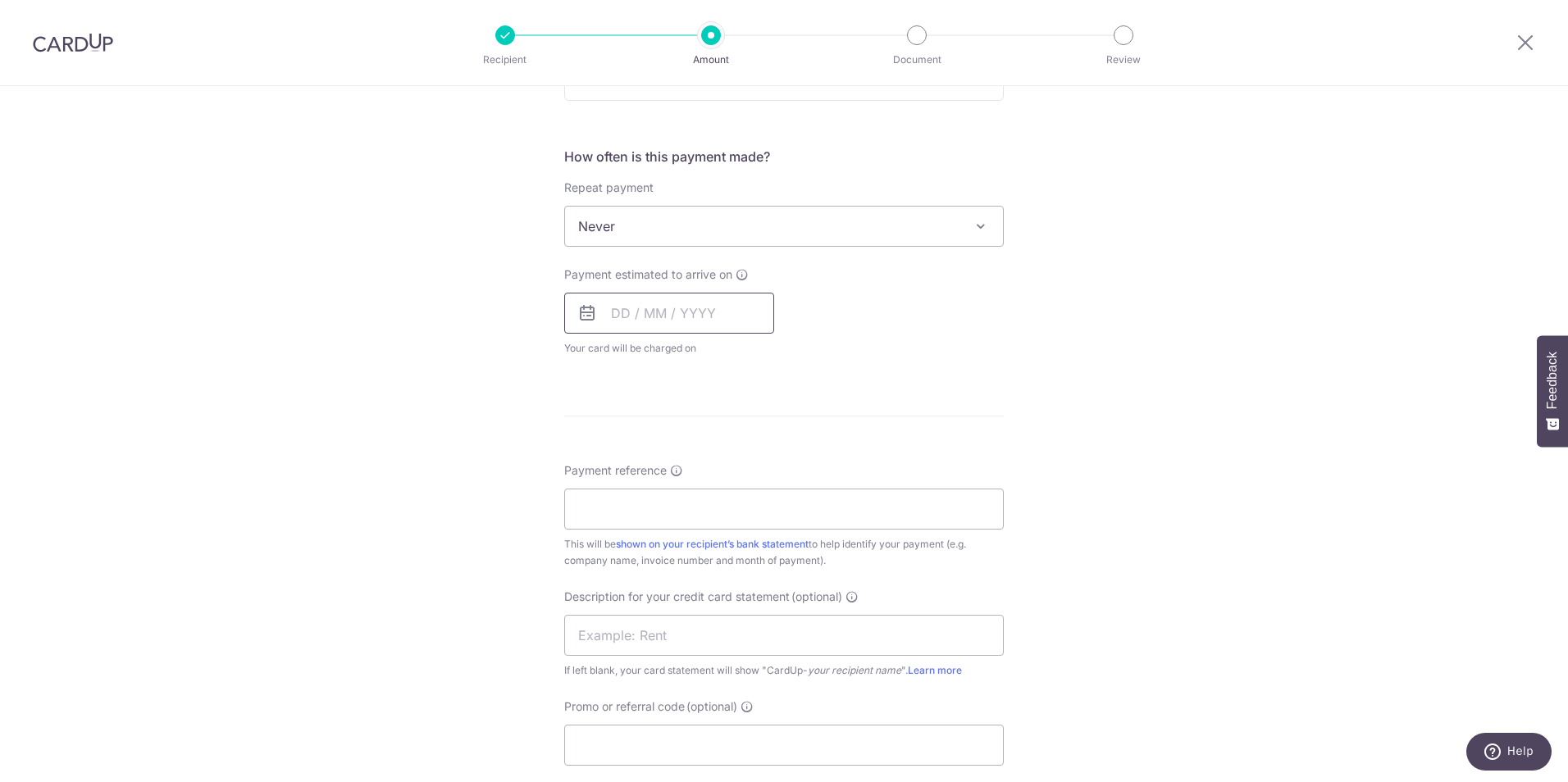 click at bounding box center [669, 313] 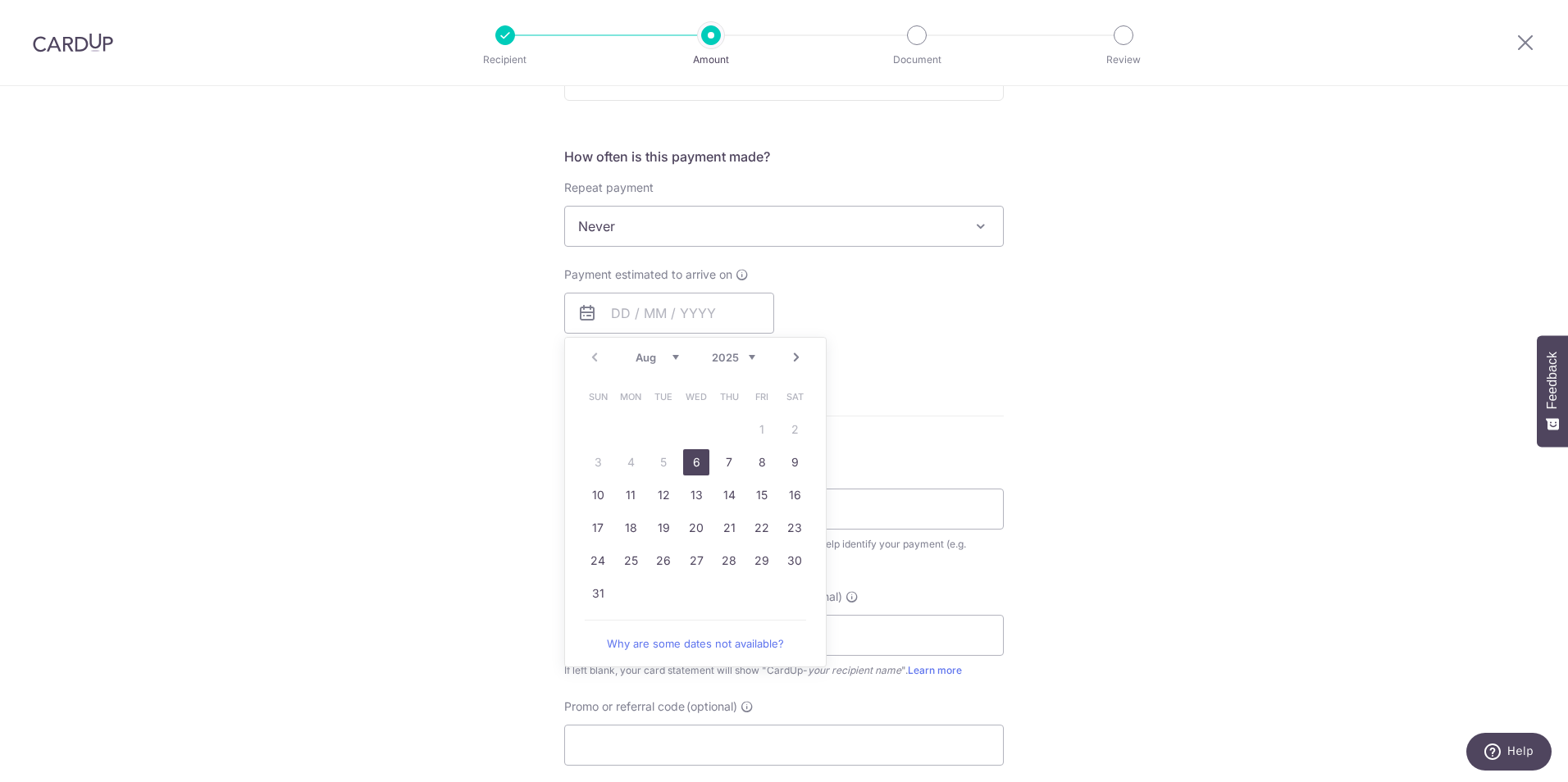 click on "6" at bounding box center [696, 462] 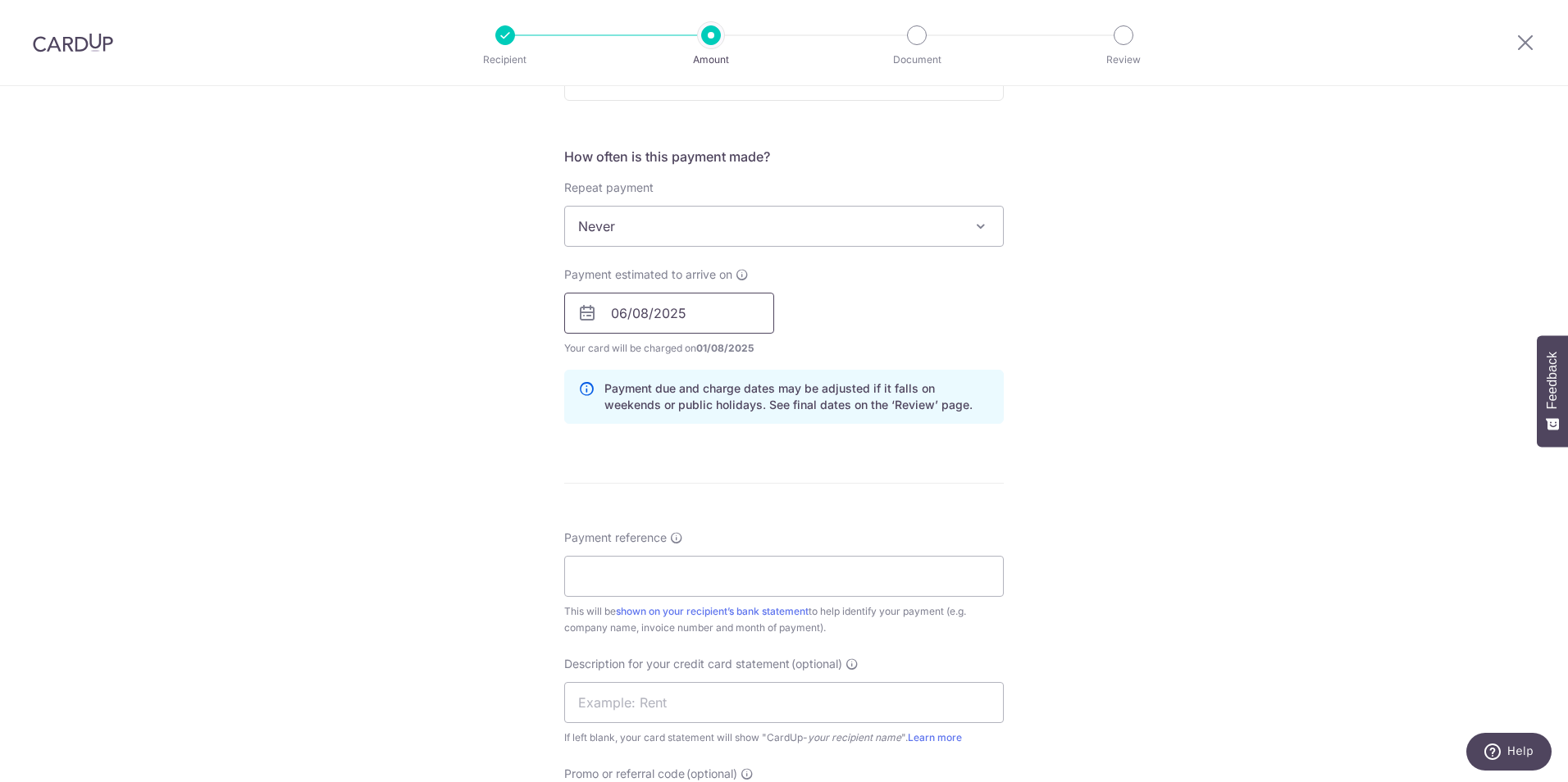 scroll, scrollTop: 902, scrollLeft: 0, axis: vertical 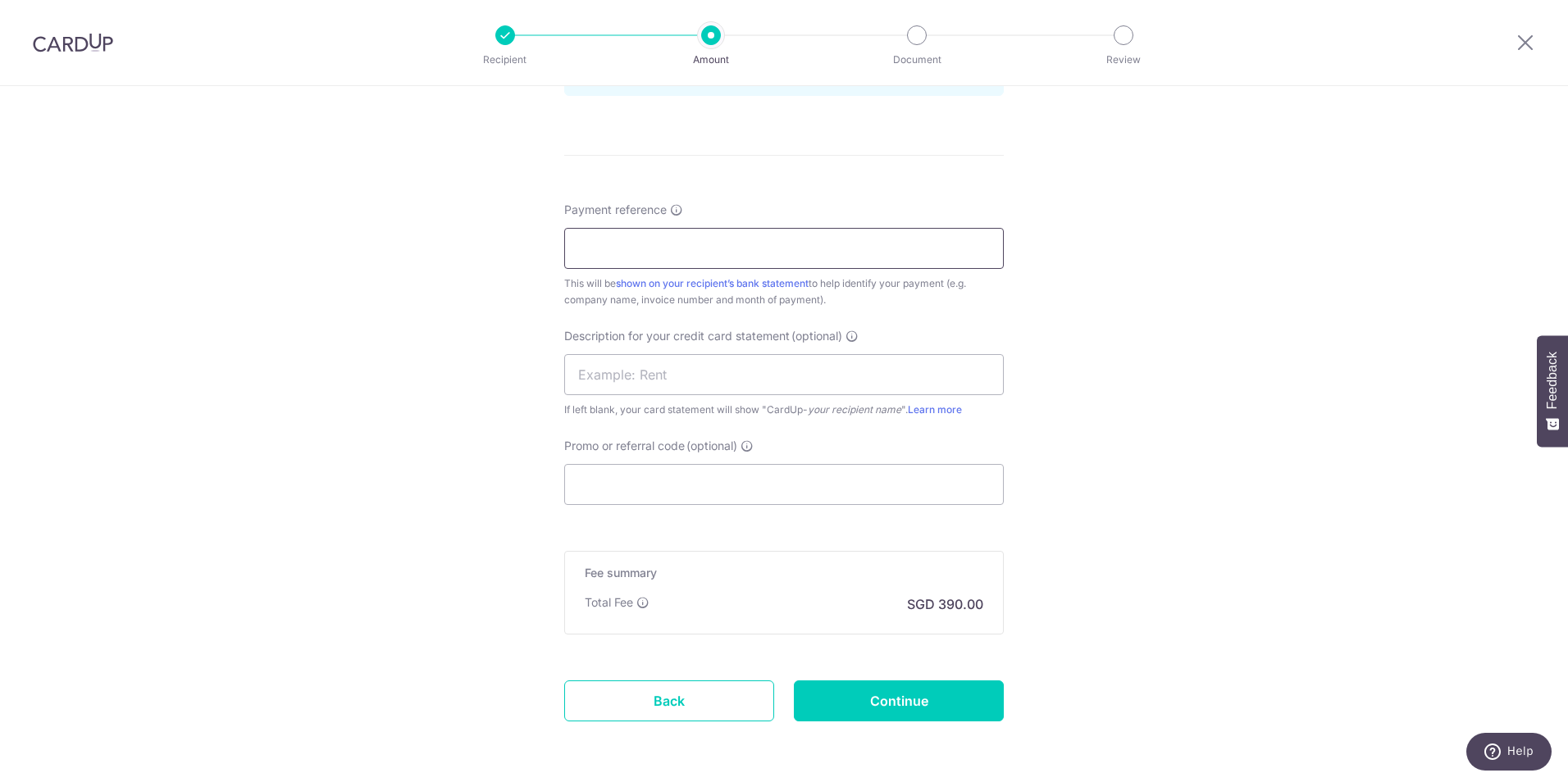 click on "Payment reference" at bounding box center (784, 248) 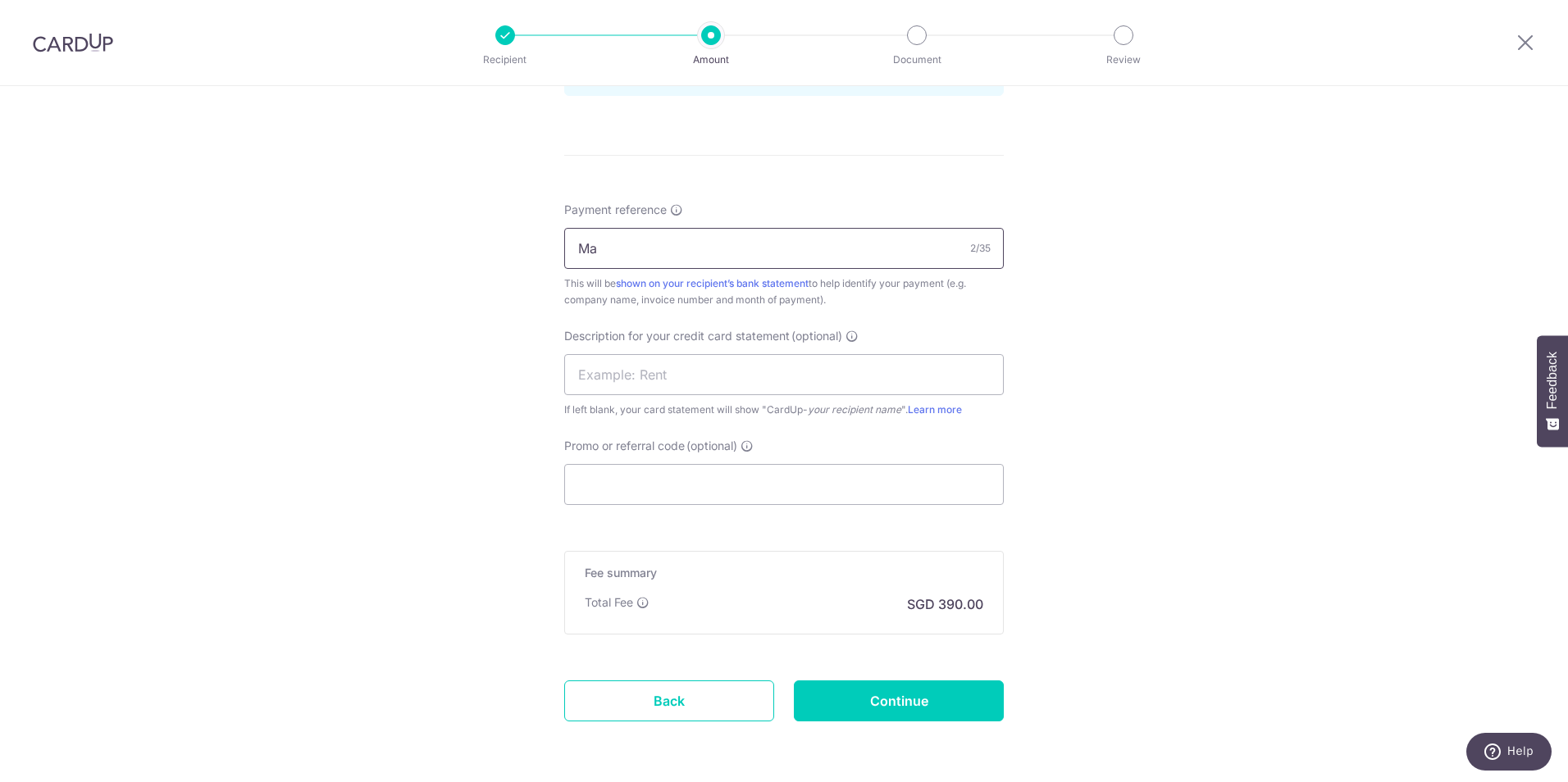 type on "Maximus HLIB25 R 144" 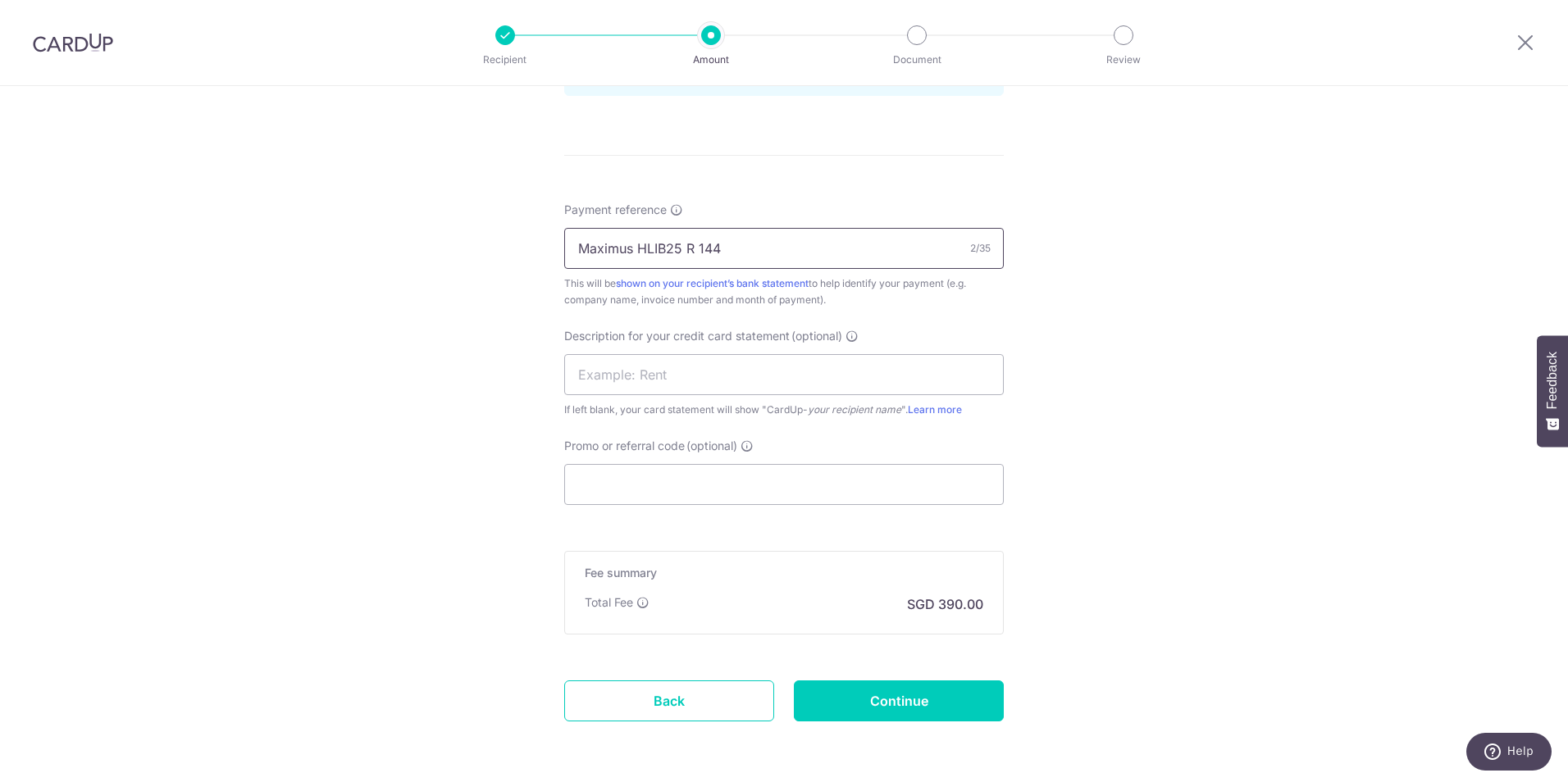 type on "HL Interiors" 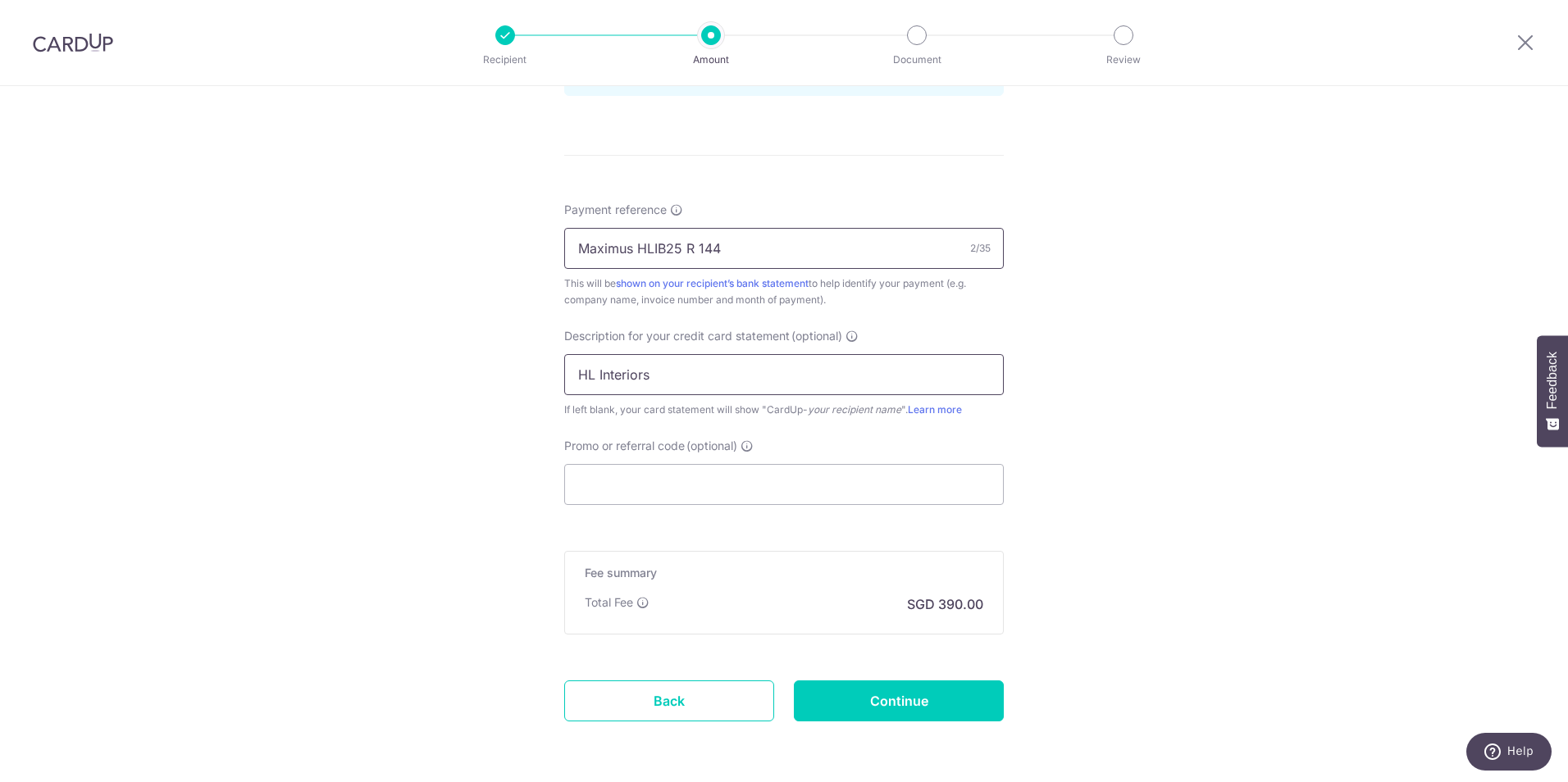 type on "BOFF185" 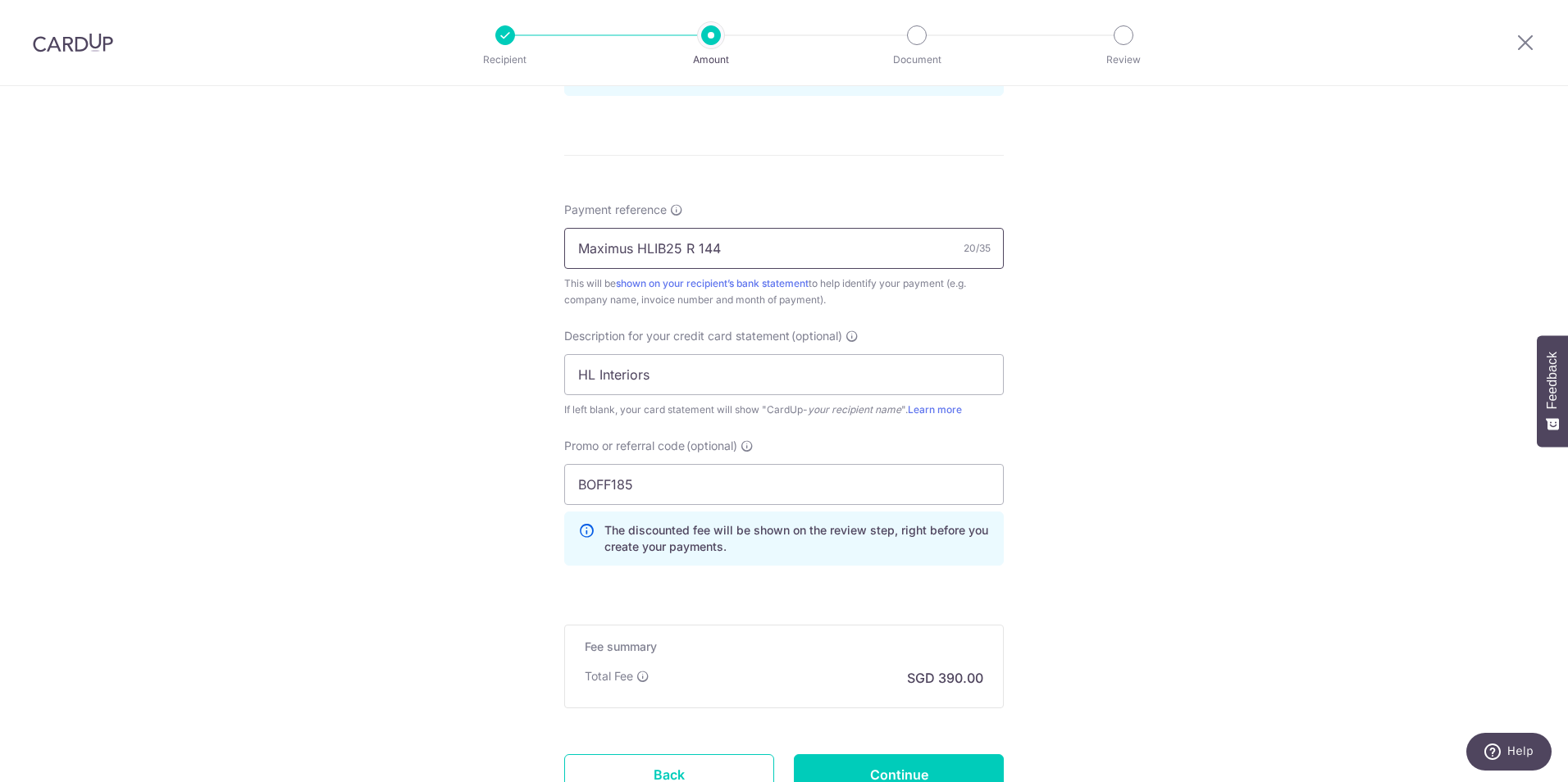 scroll, scrollTop: 366, scrollLeft: 0, axis: vertical 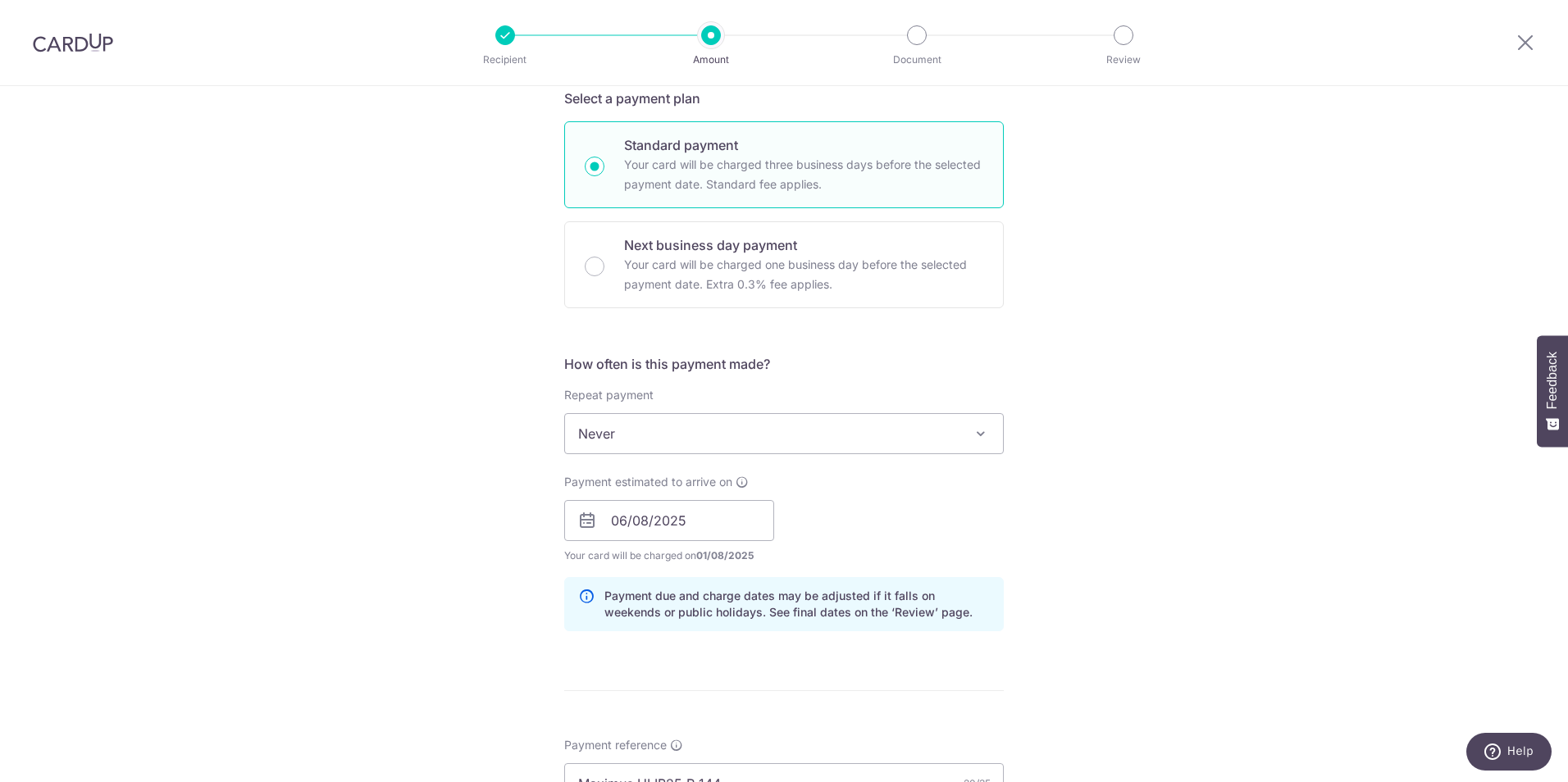 click on "Tell us more about your payment
Enter payment amount
SGD
15,000.00
15000.00
GST
(optional)
SGD
Select Card
**** 3631
Add credit card
Your Cards
**** 5666
**** 3160
**** 4044
**** 8751
**** 7506" at bounding box center [784, 586] 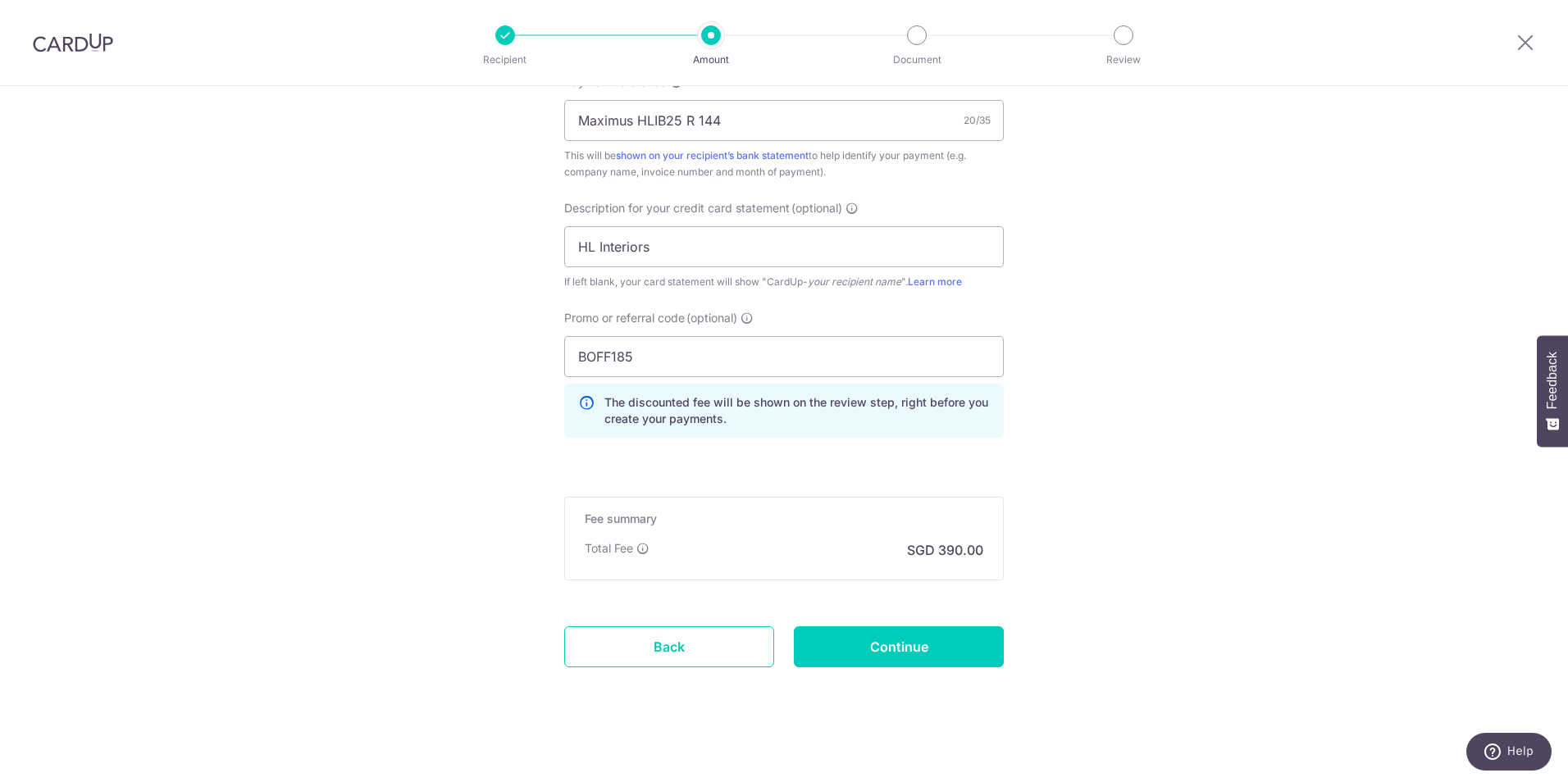 scroll, scrollTop: 1038, scrollLeft: 0, axis: vertical 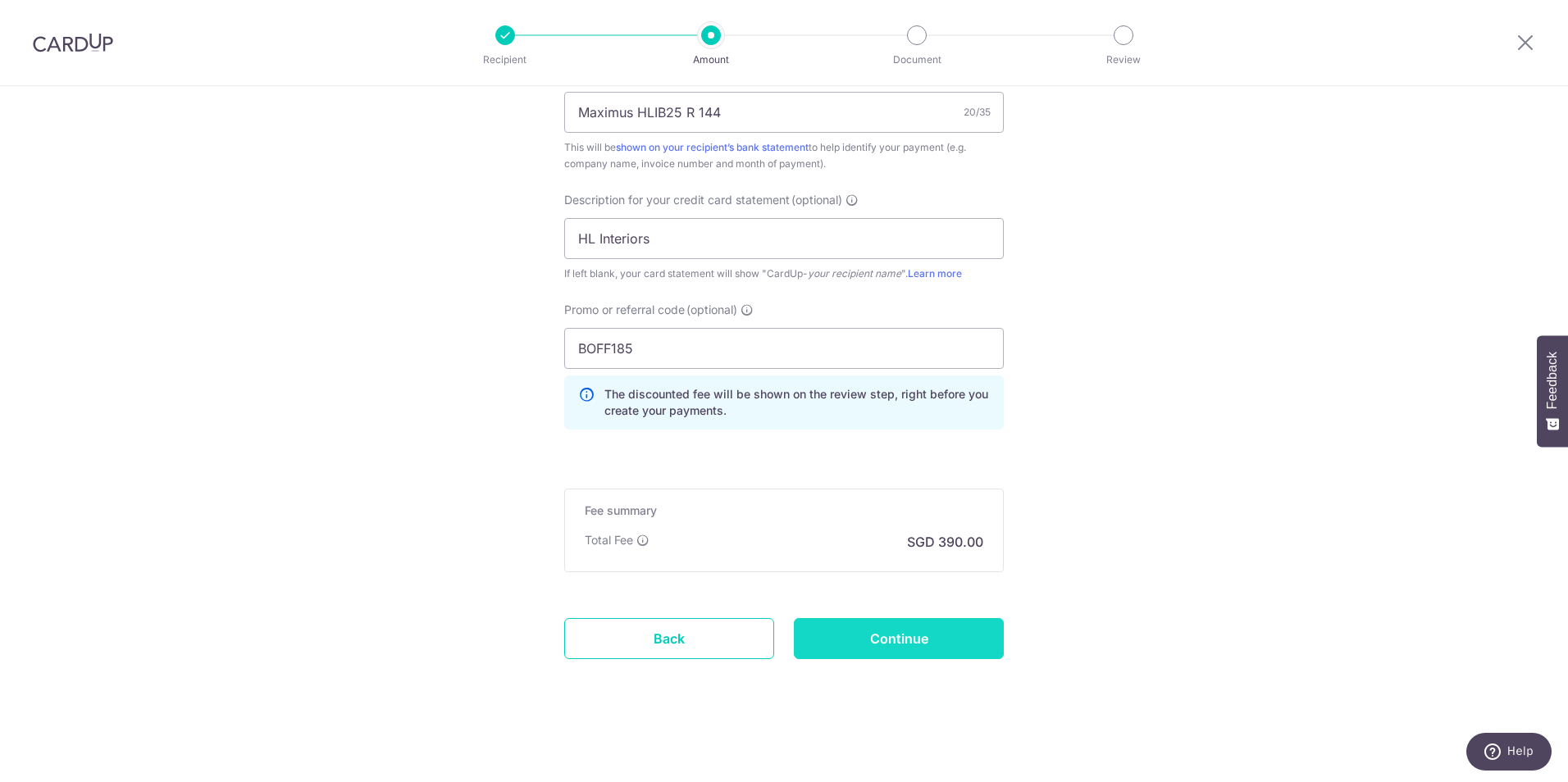 click on "Continue" at bounding box center (899, 639) 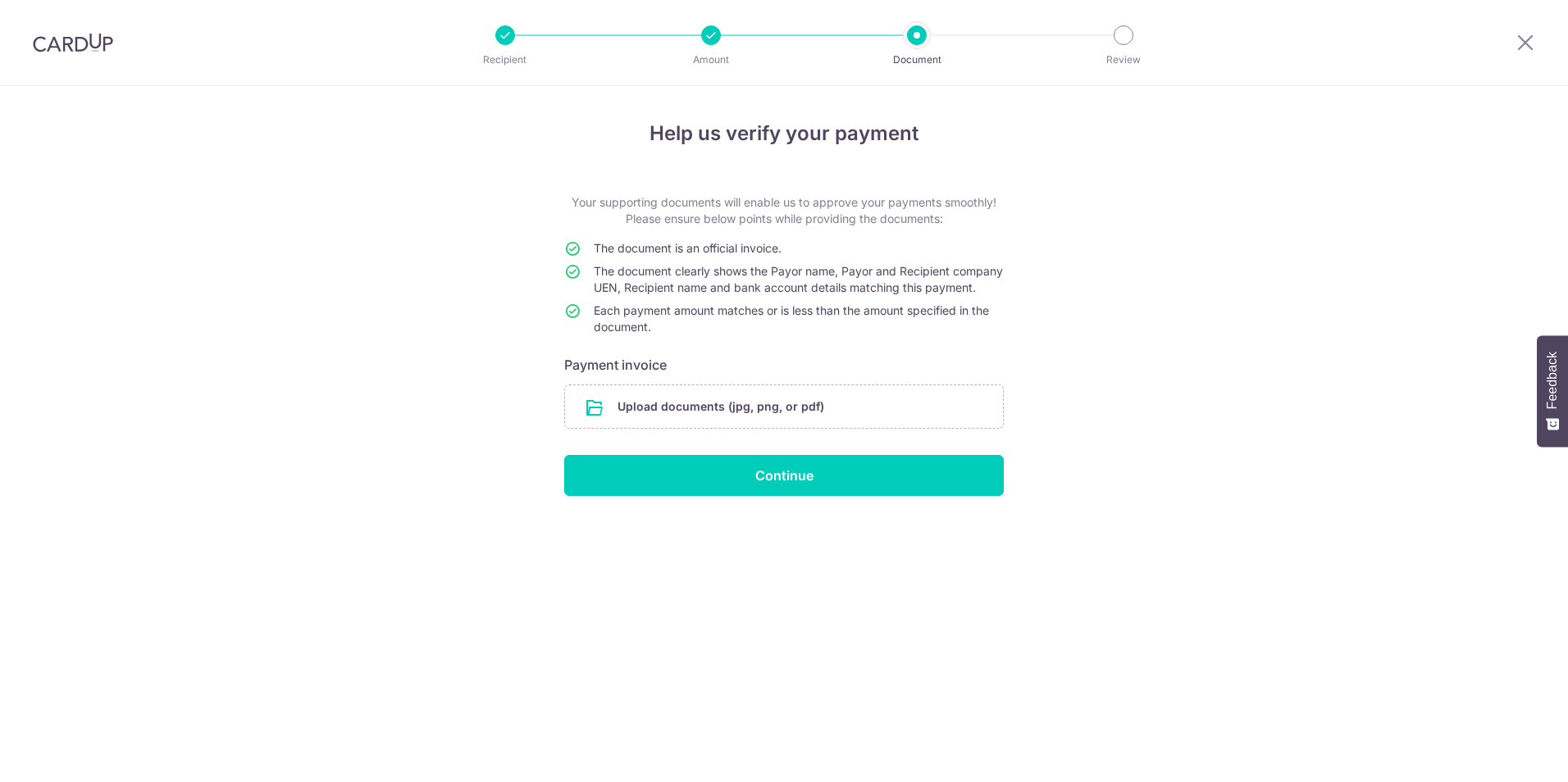 scroll, scrollTop: 0, scrollLeft: 0, axis: both 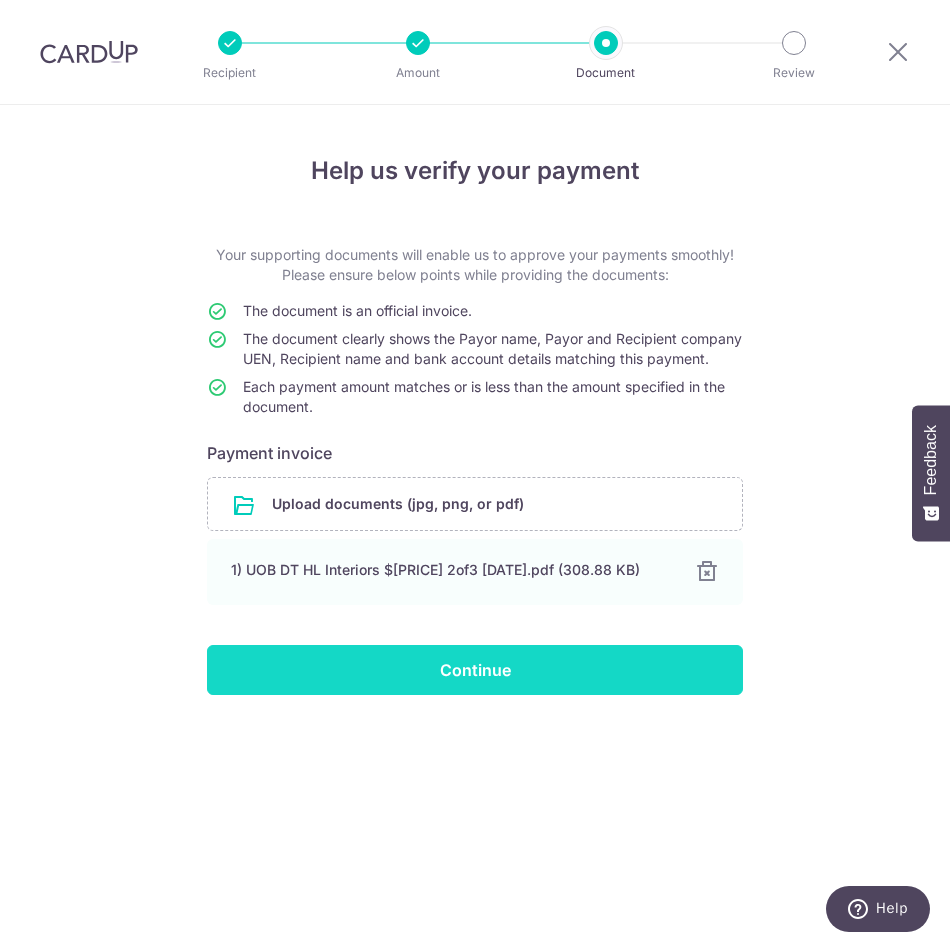 click on "Continue" at bounding box center [475, 670] 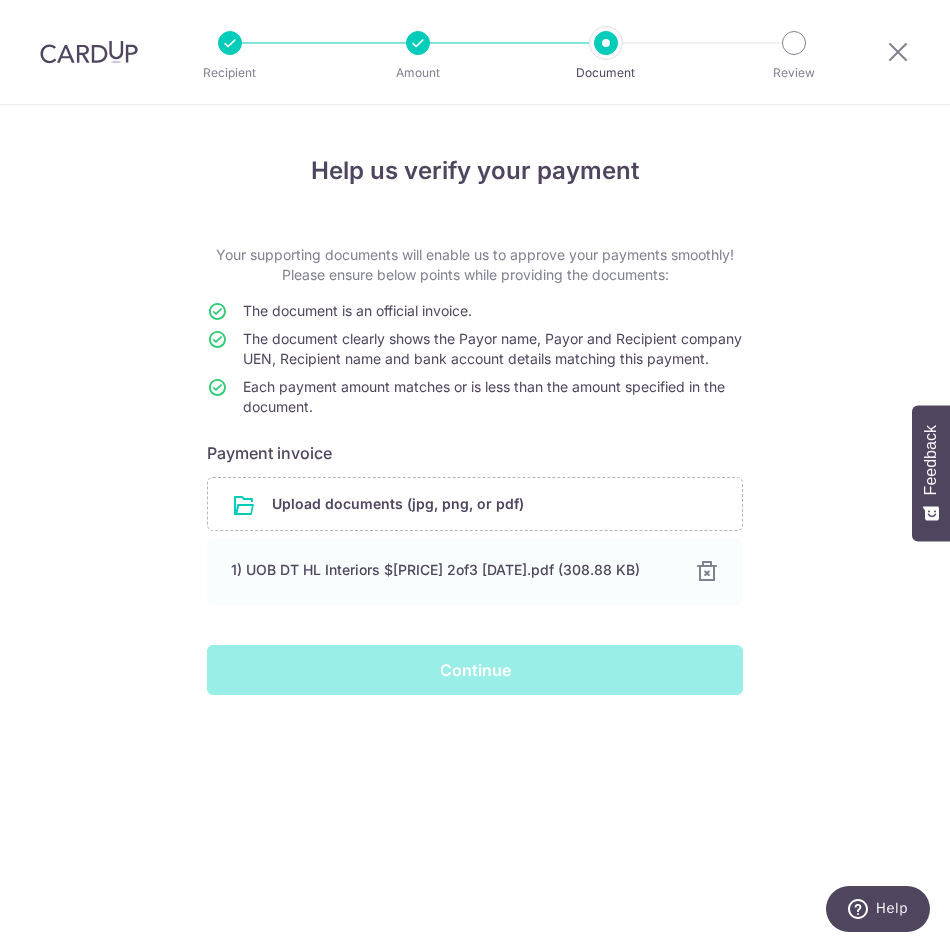 click on "Continue" at bounding box center (475, 670) 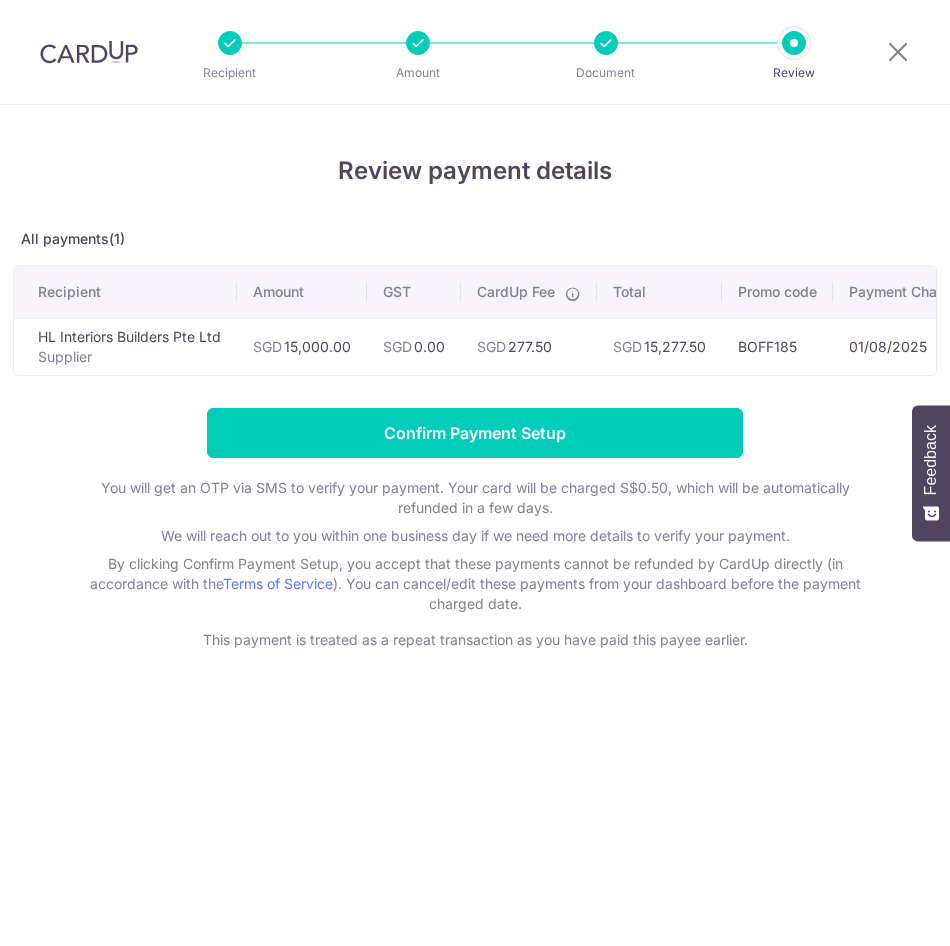 scroll, scrollTop: 0, scrollLeft: 0, axis: both 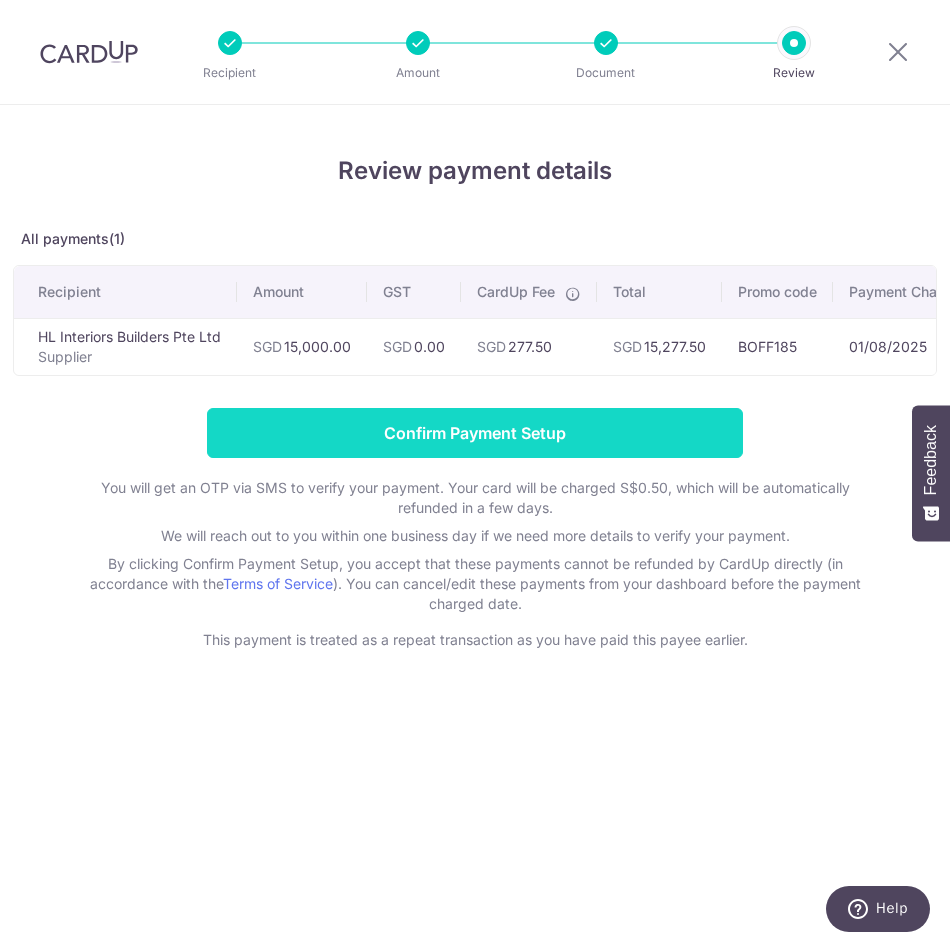click on "Confirm Payment Setup" at bounding box center (475, 433) 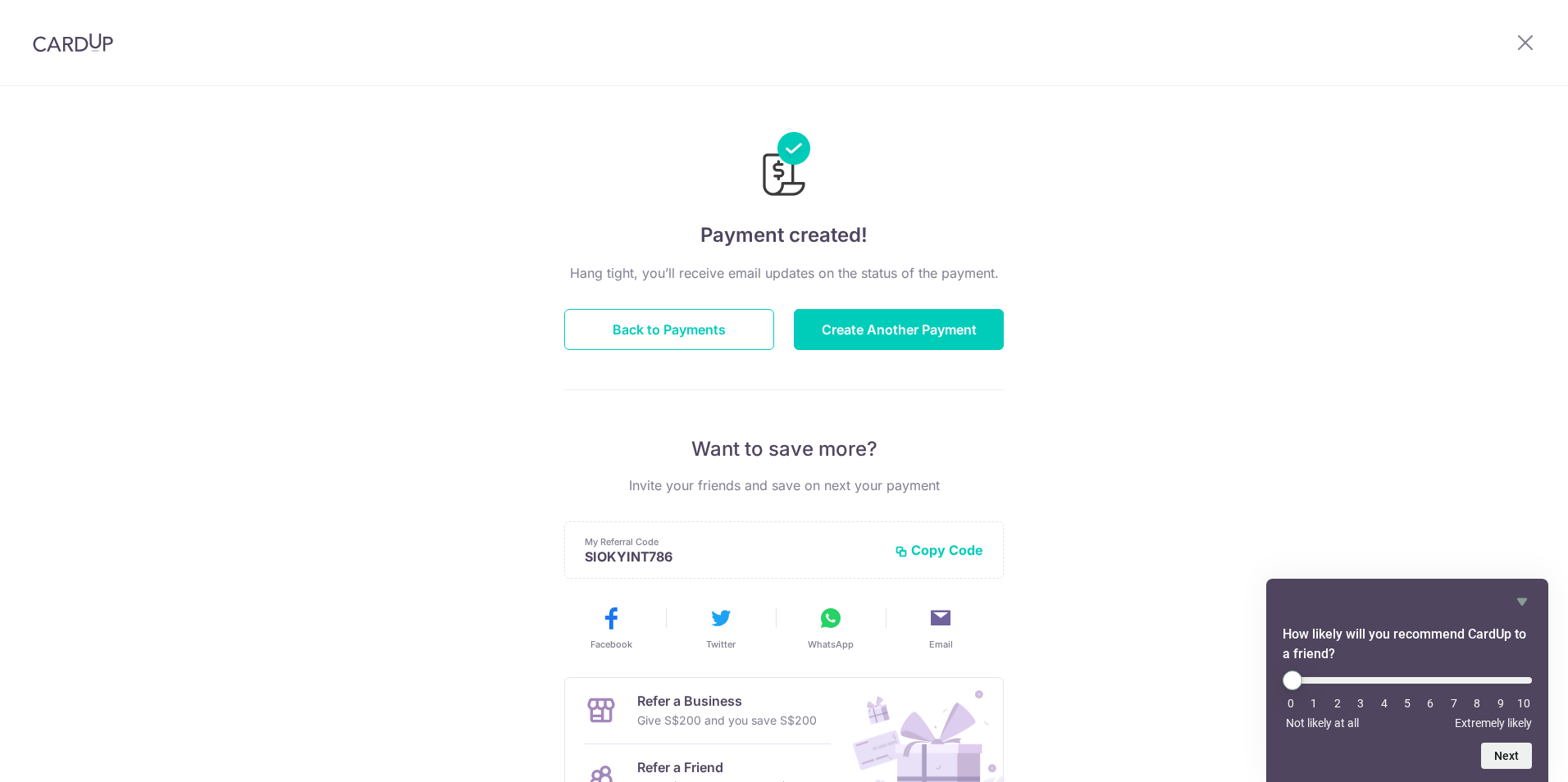 scroll, scrollTop: 0, scrollLeft: 0, axis: both 